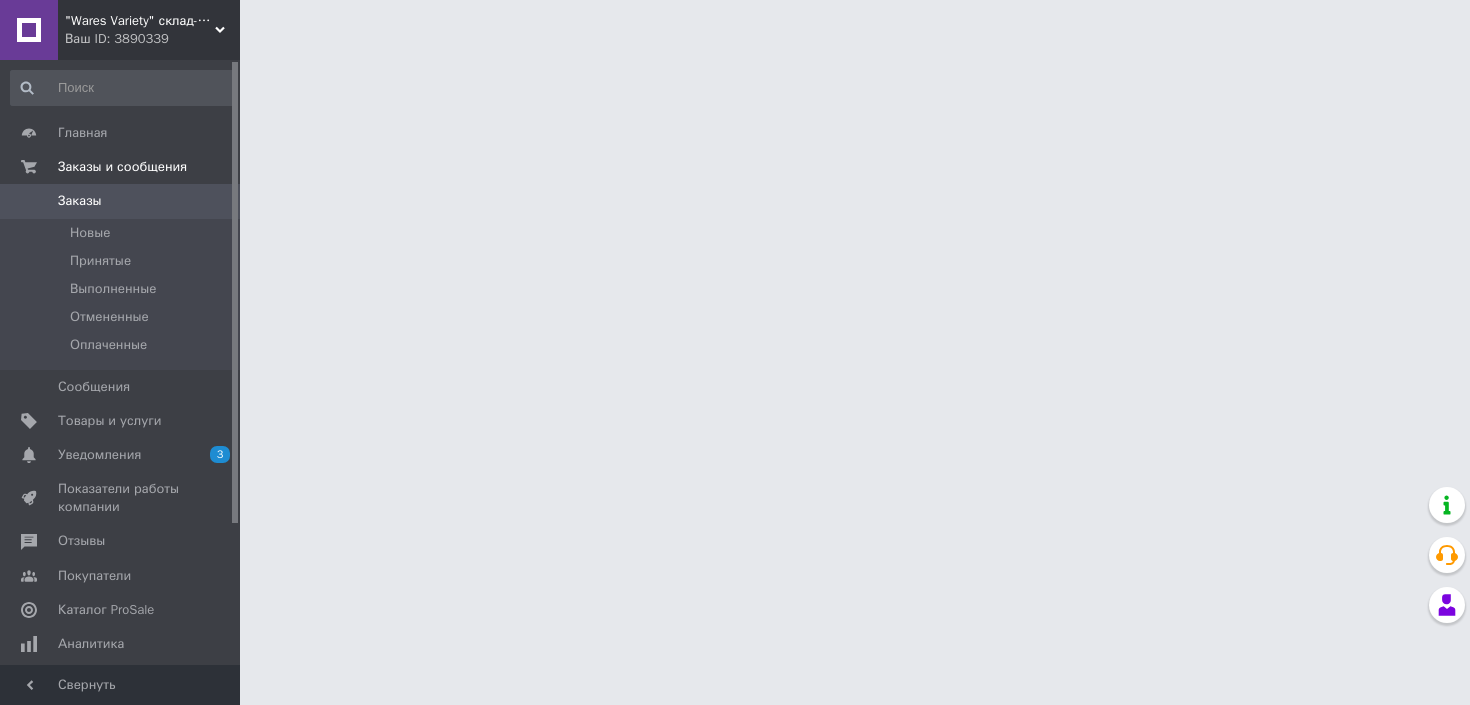 scroll, scrollTop: 0, scrollLeft: 0, axis: both 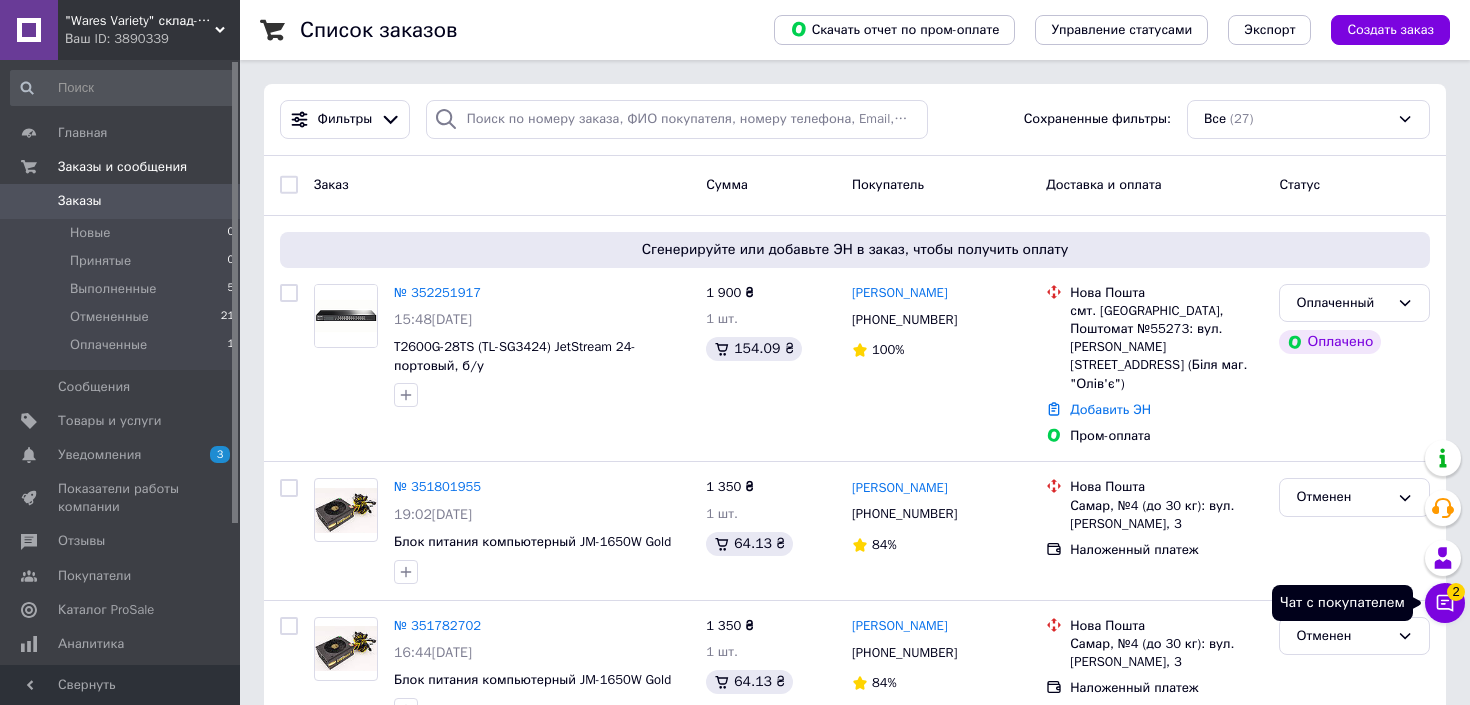 click 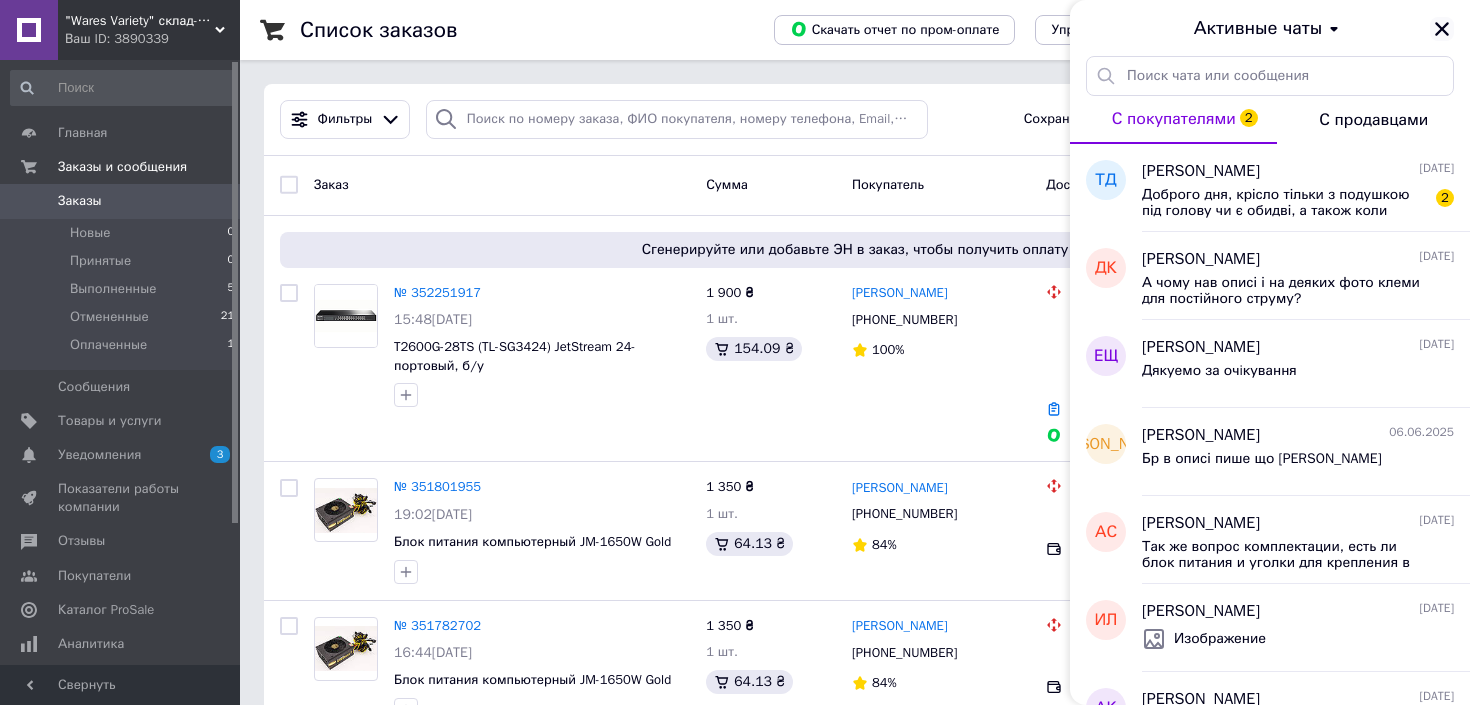 click 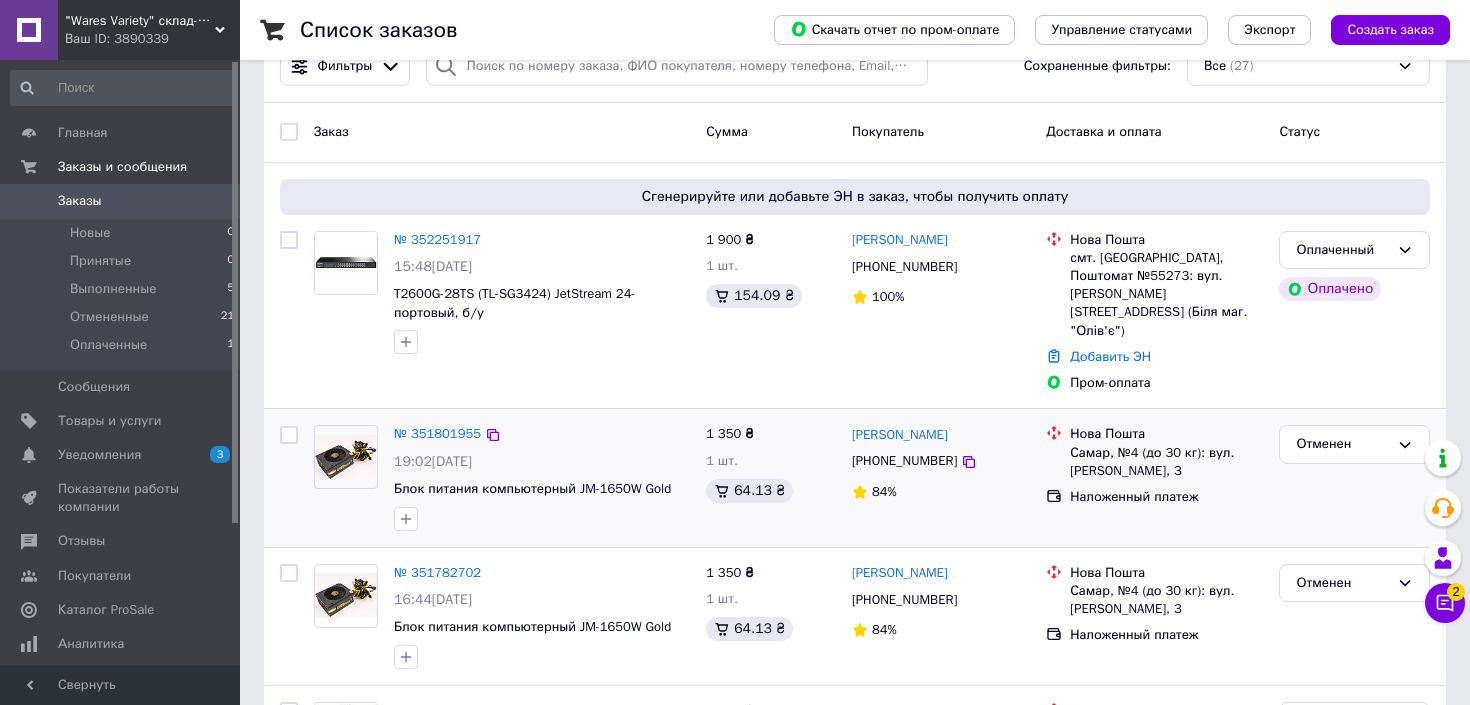scroll, scrollTop: 0, scrollLeft: 0, axis: both 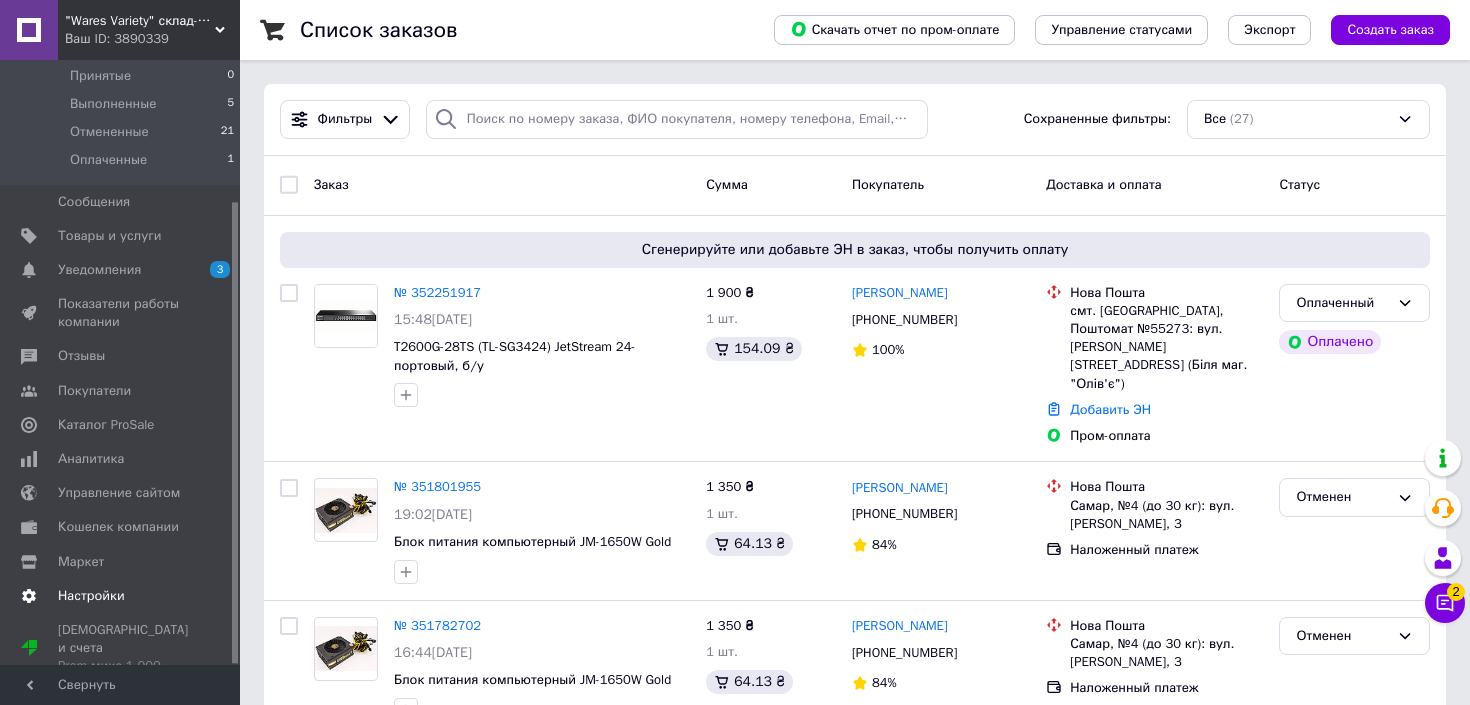 click on "Настройки" at bounding box center [123, 596] 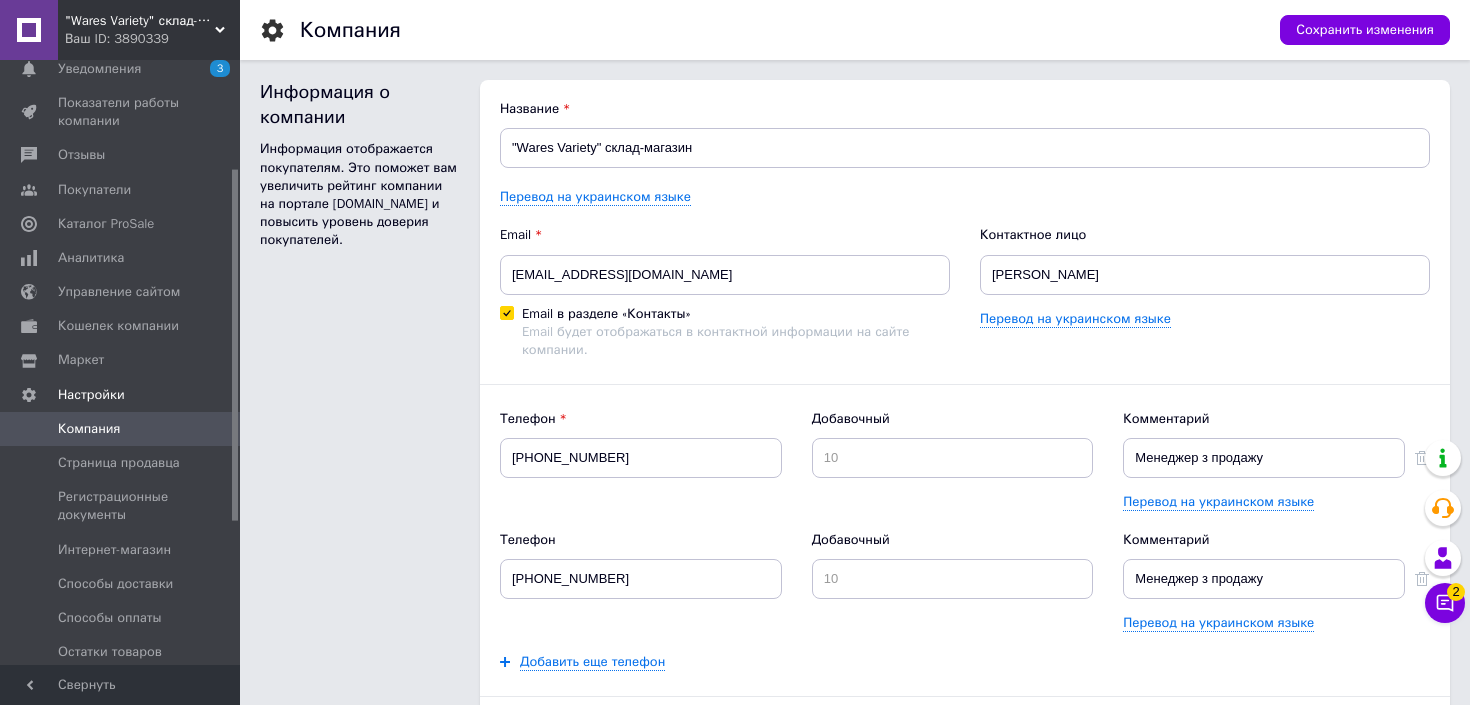 scroll, scrollTop: 0, scrollLeft: 0, axis: both 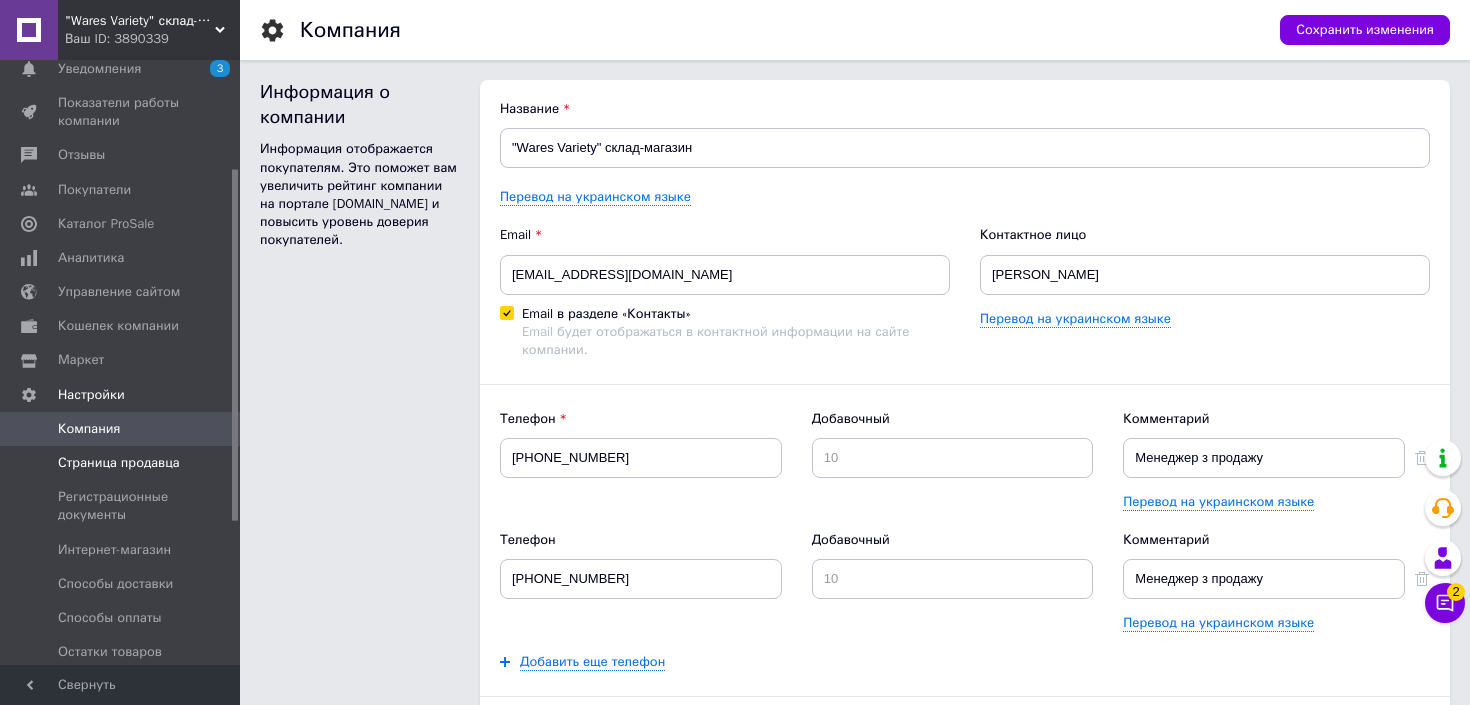click on "Страница продавца" at bounding box center [119, 463] 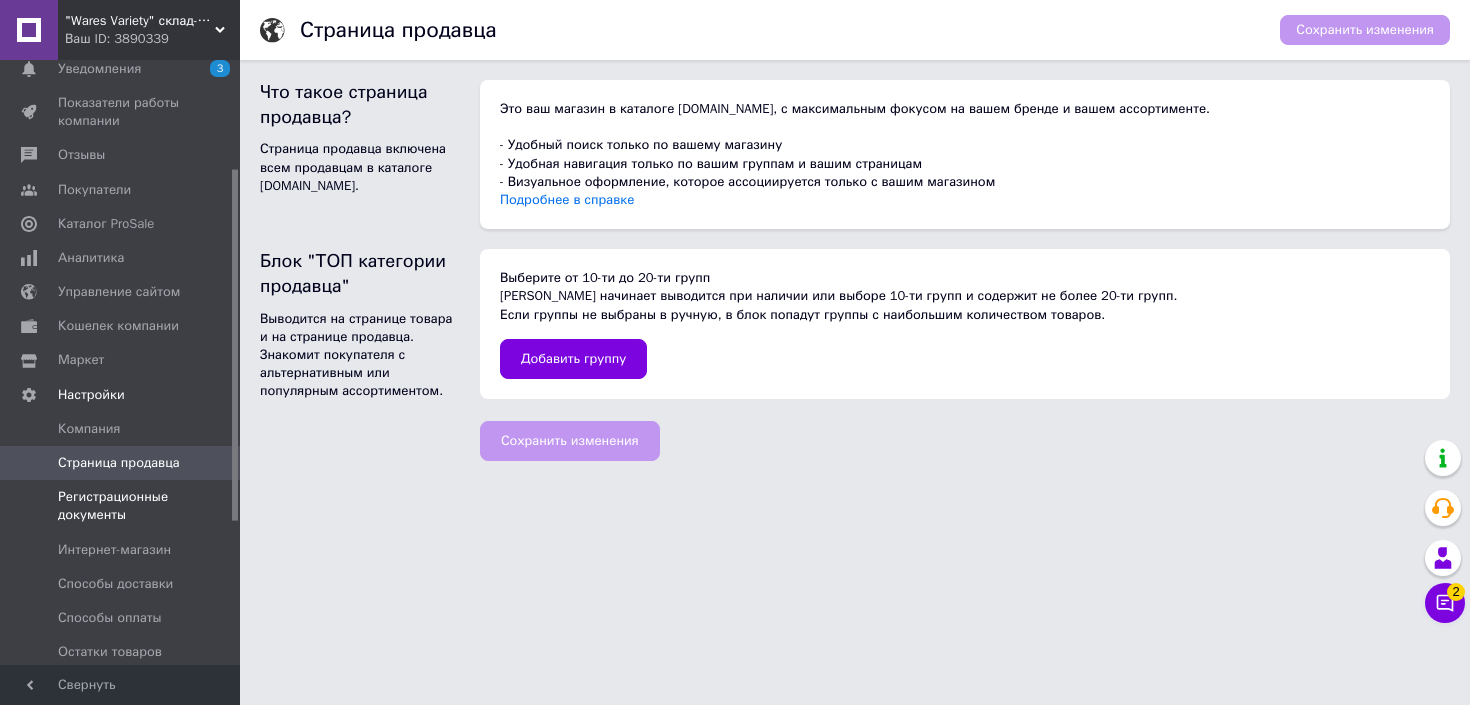 click on "Регистрационные документы" at bounding box center [121, 506] 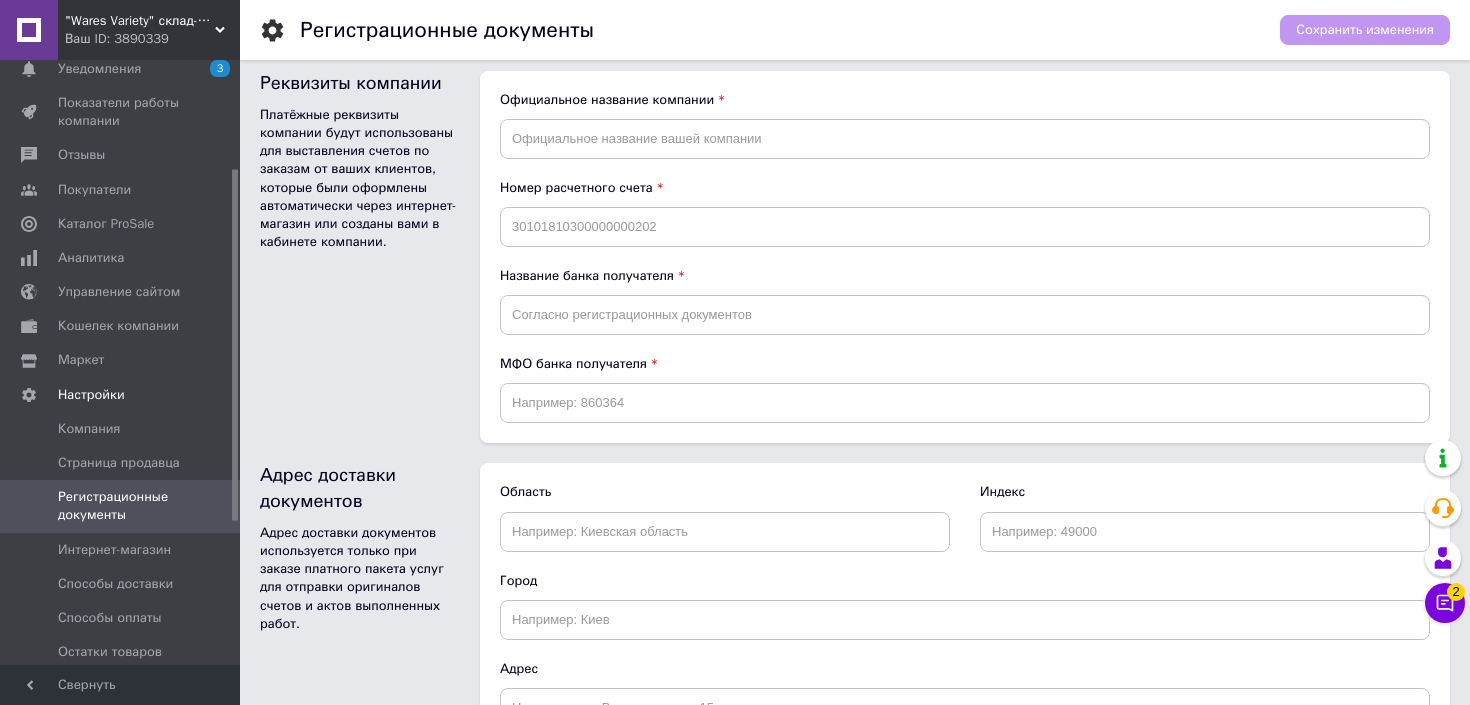 scroll, scrollTop: 1042, scrollLeft: 0, axis: vertical 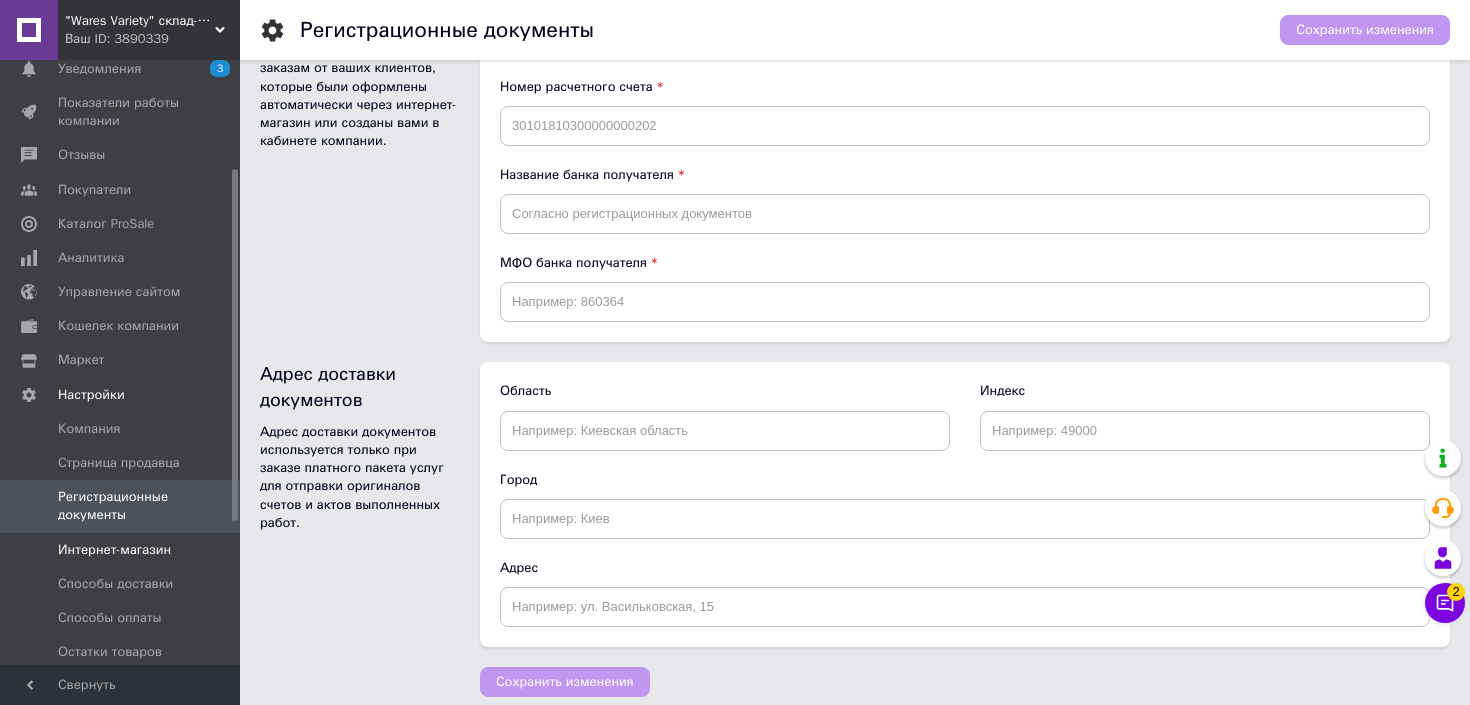 click on "Интернет-магазин" at bounding box center (114, 550) 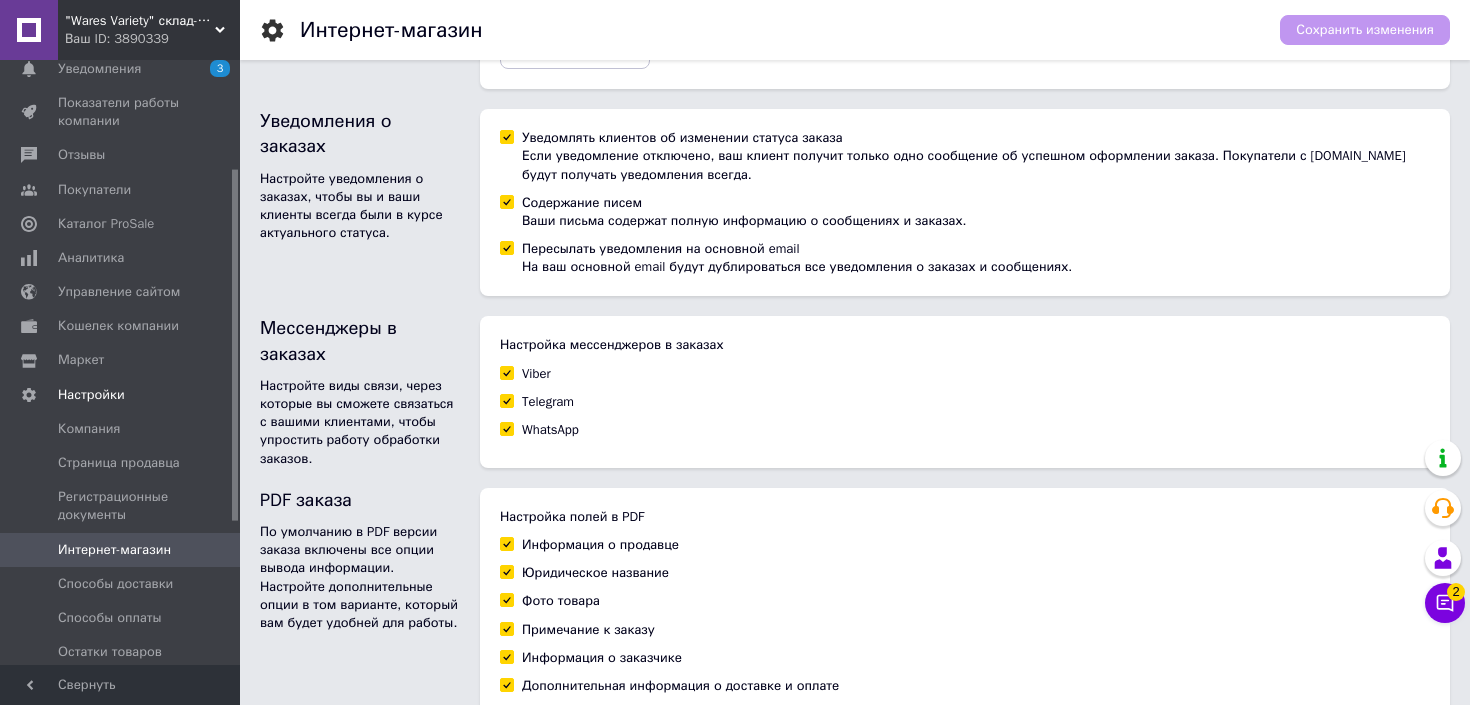 scroll, scrollTop: 1226, scrollLeft: 0, axis: vertical 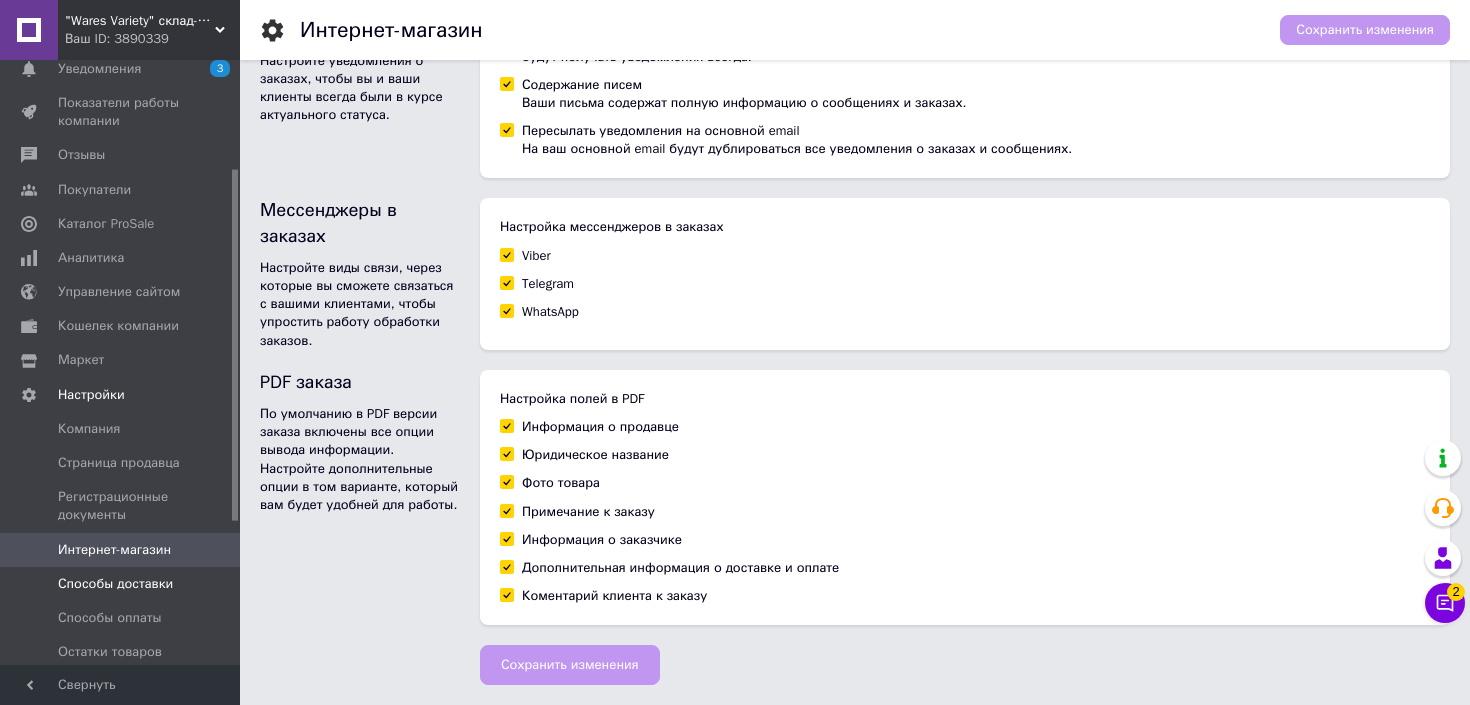 click on "Способы доставки" at bounding box center (123, 584) 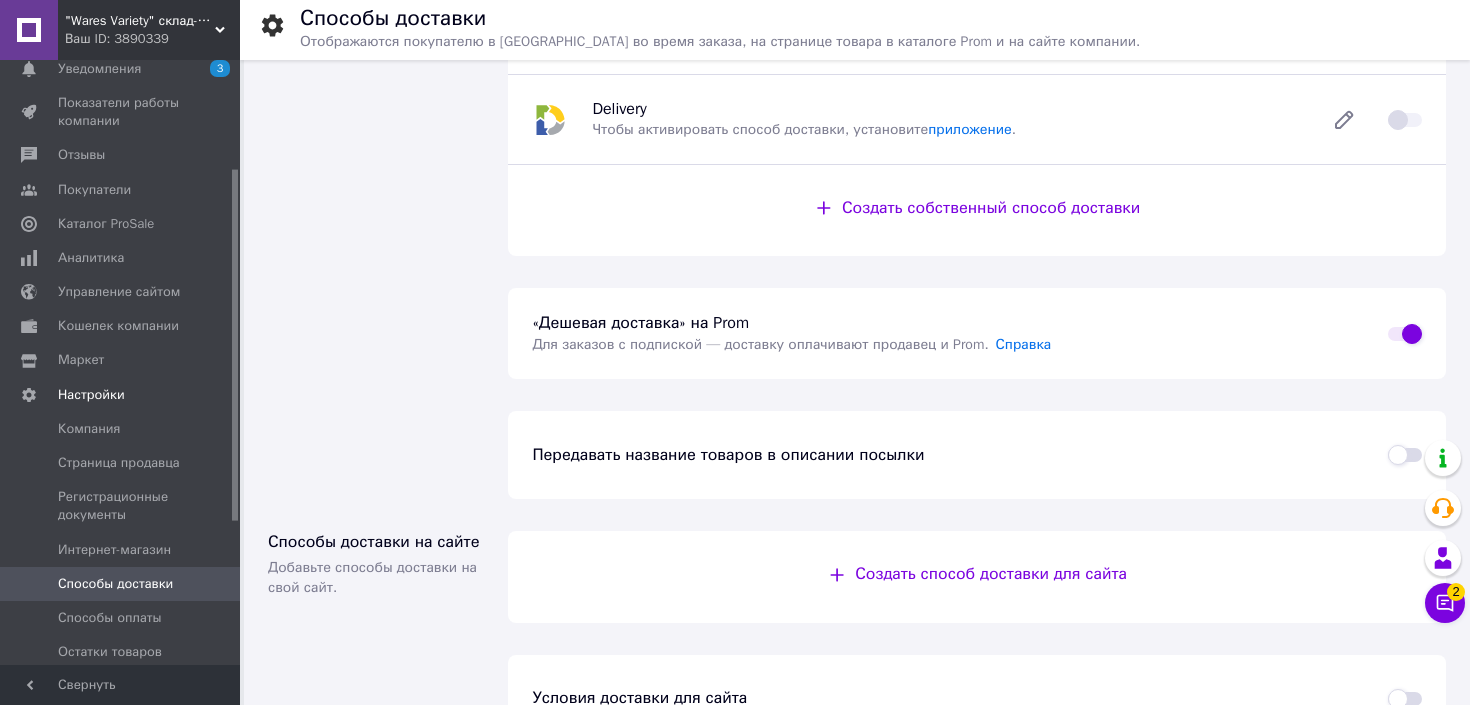 scroll, scrollTop: 507, scrollLeft: 0, axis: vertical 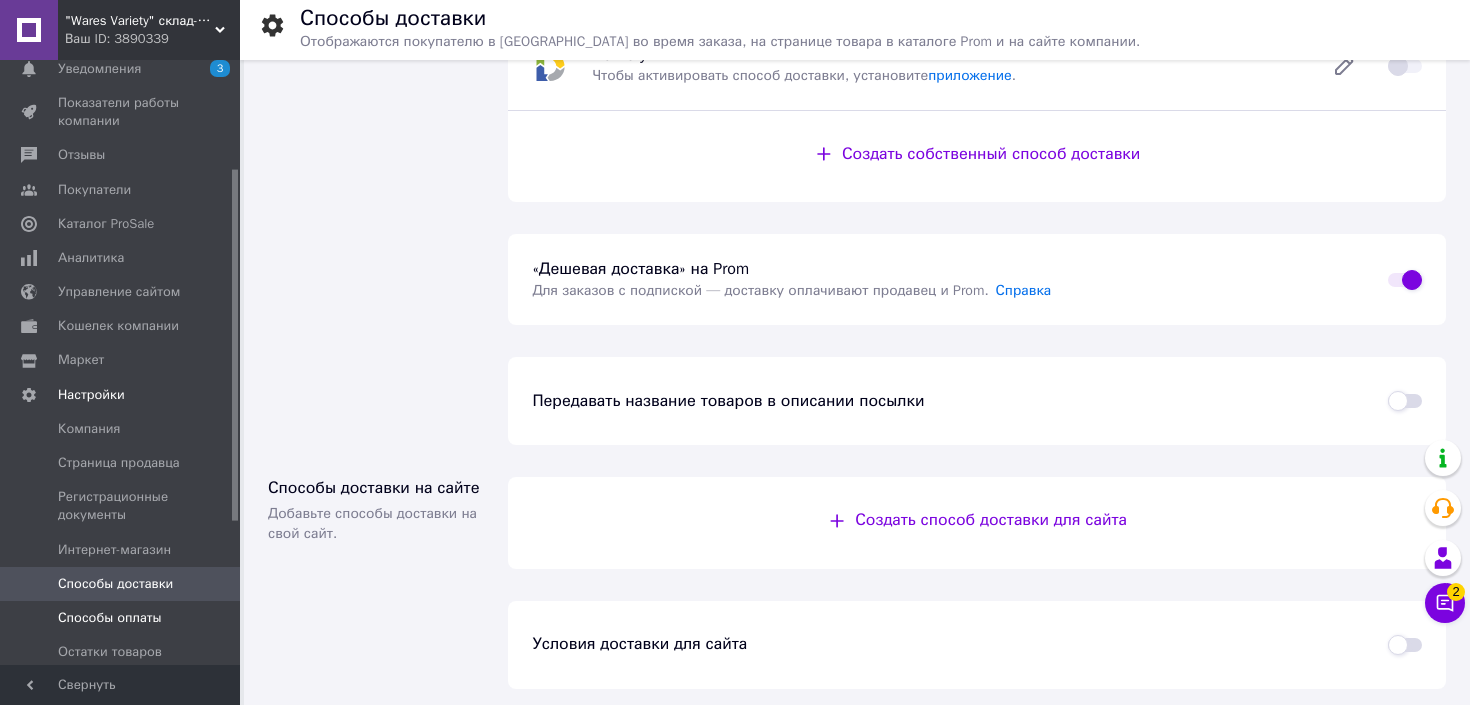 click on "Способы оплаты" at bounding box center [110, 618] 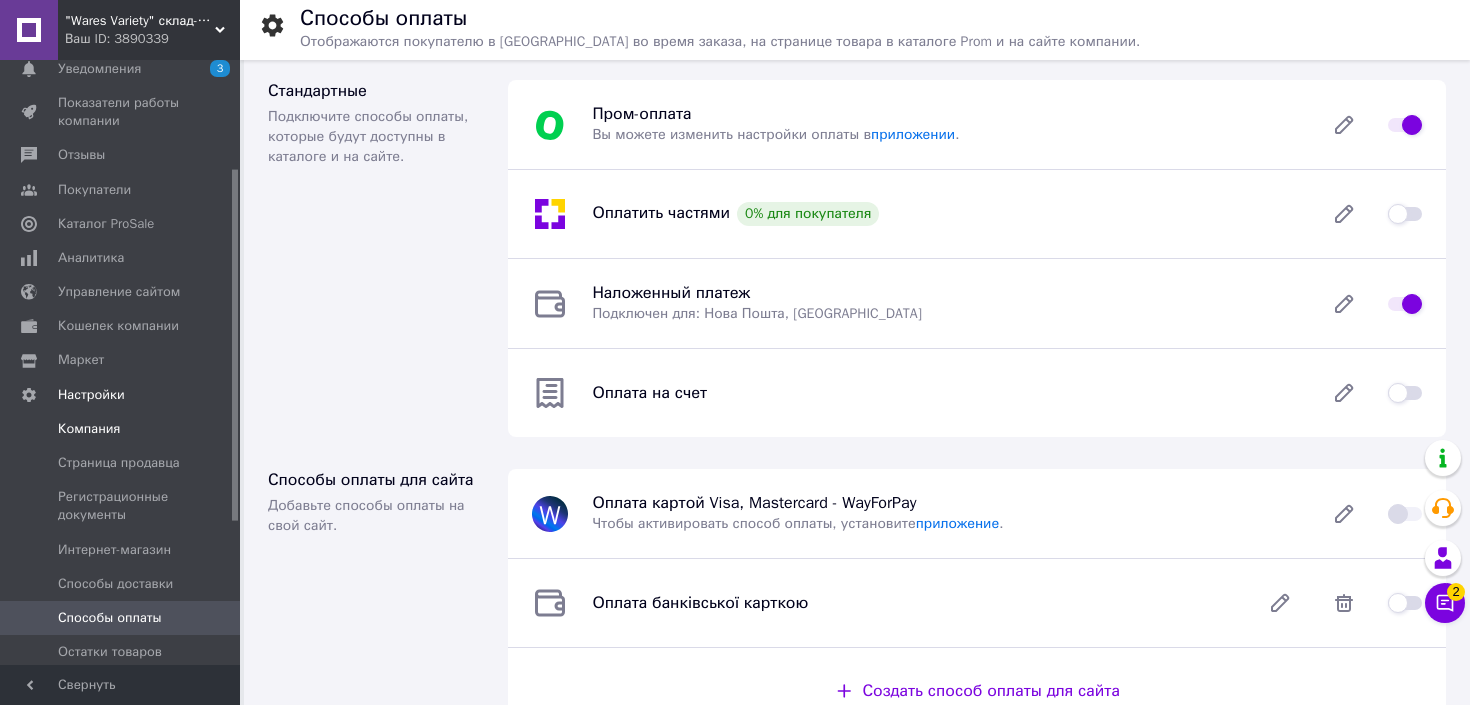 click on "Компания" at bounding box center [89, 429] 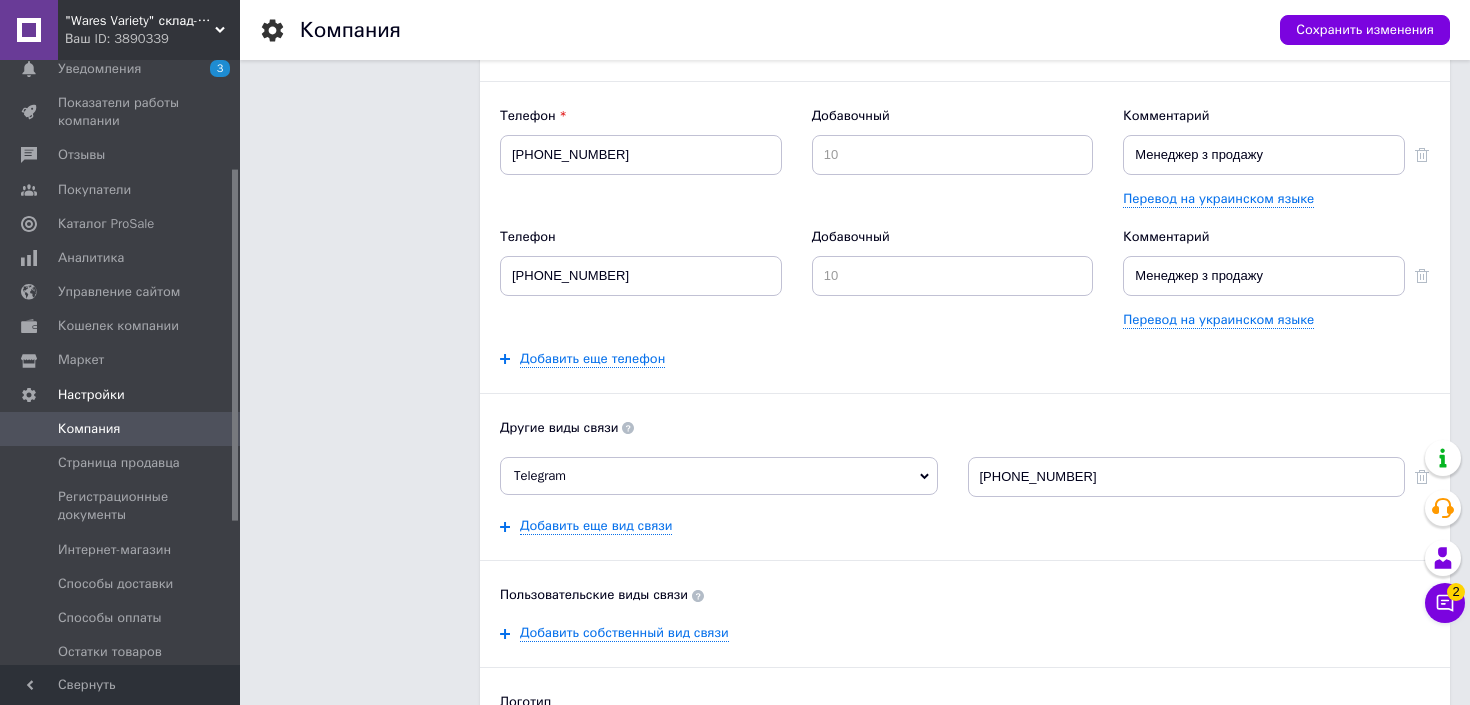 scroll, scrollTop: 295, scrollLeft: 0, axis: vertical 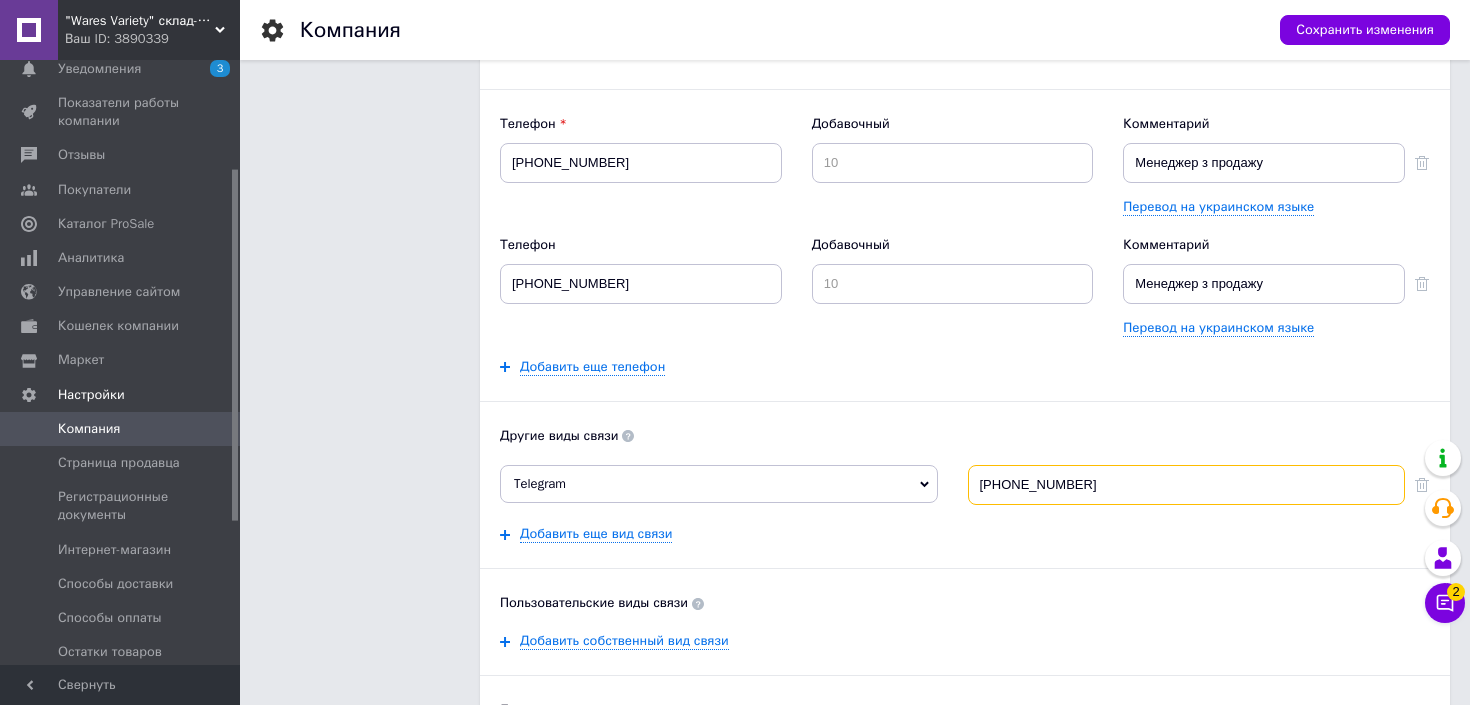 click on "[PHONE_NUMBER]" at bounding box center (1187, 485) 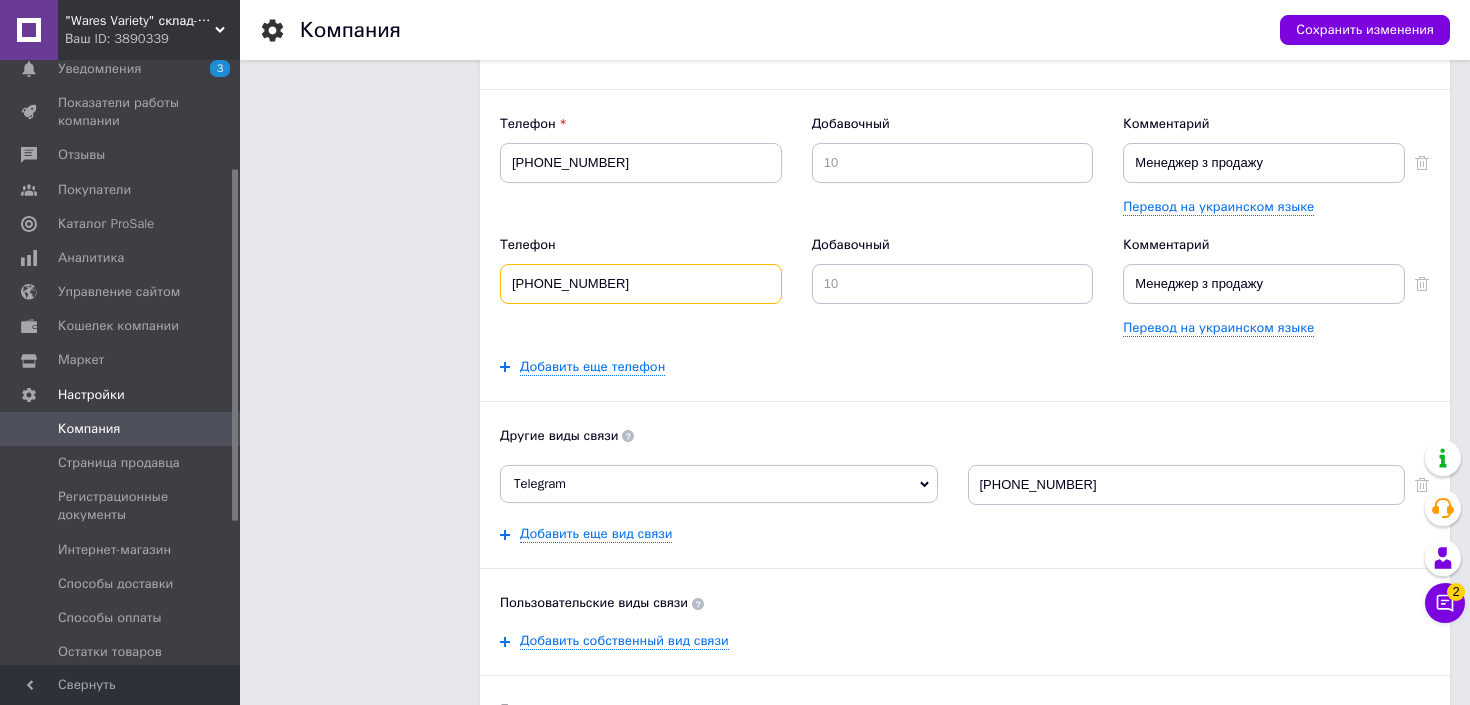 click on "[PHONE_NUMBER]" at bounding box center (641, 284) 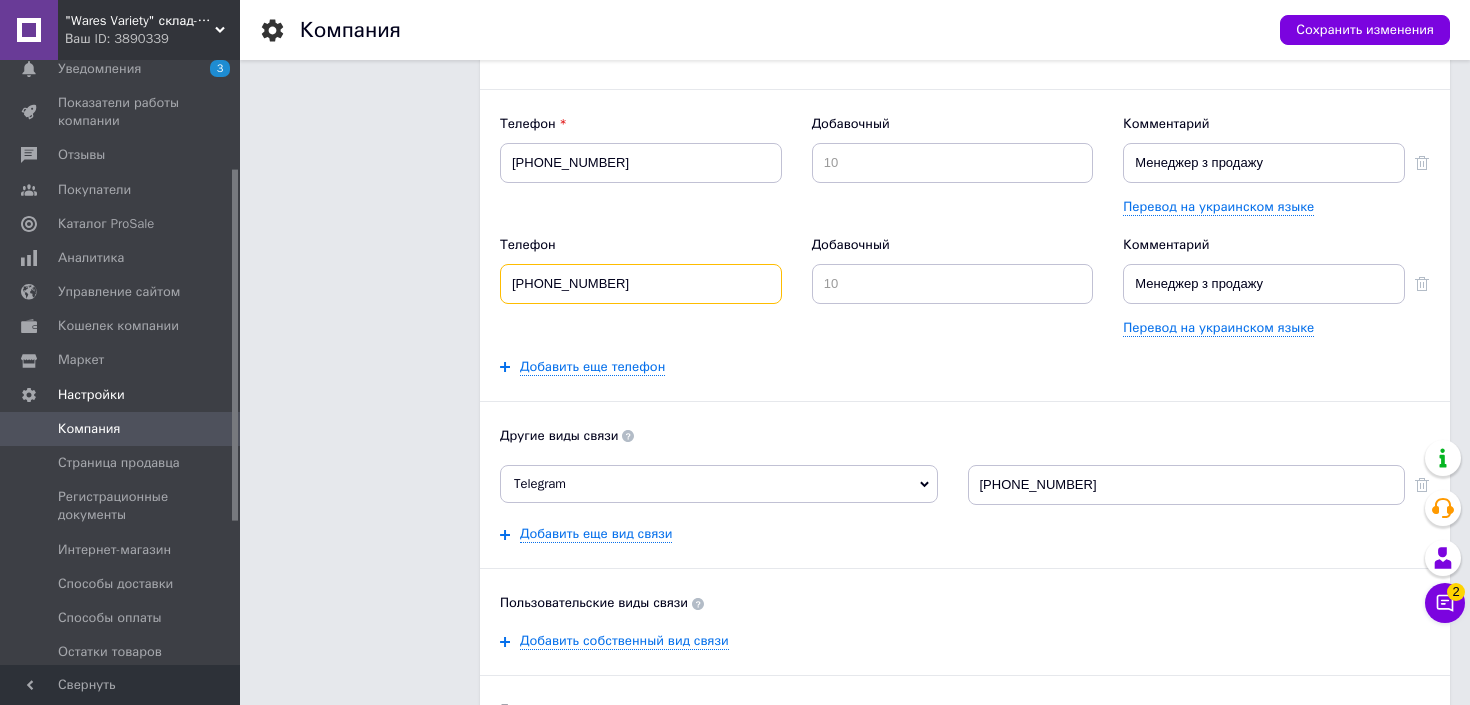 drag, startPoint x: 619, startPoint y: 282, endPoint x: 513, endPoint y: 276, distance: 106.16968 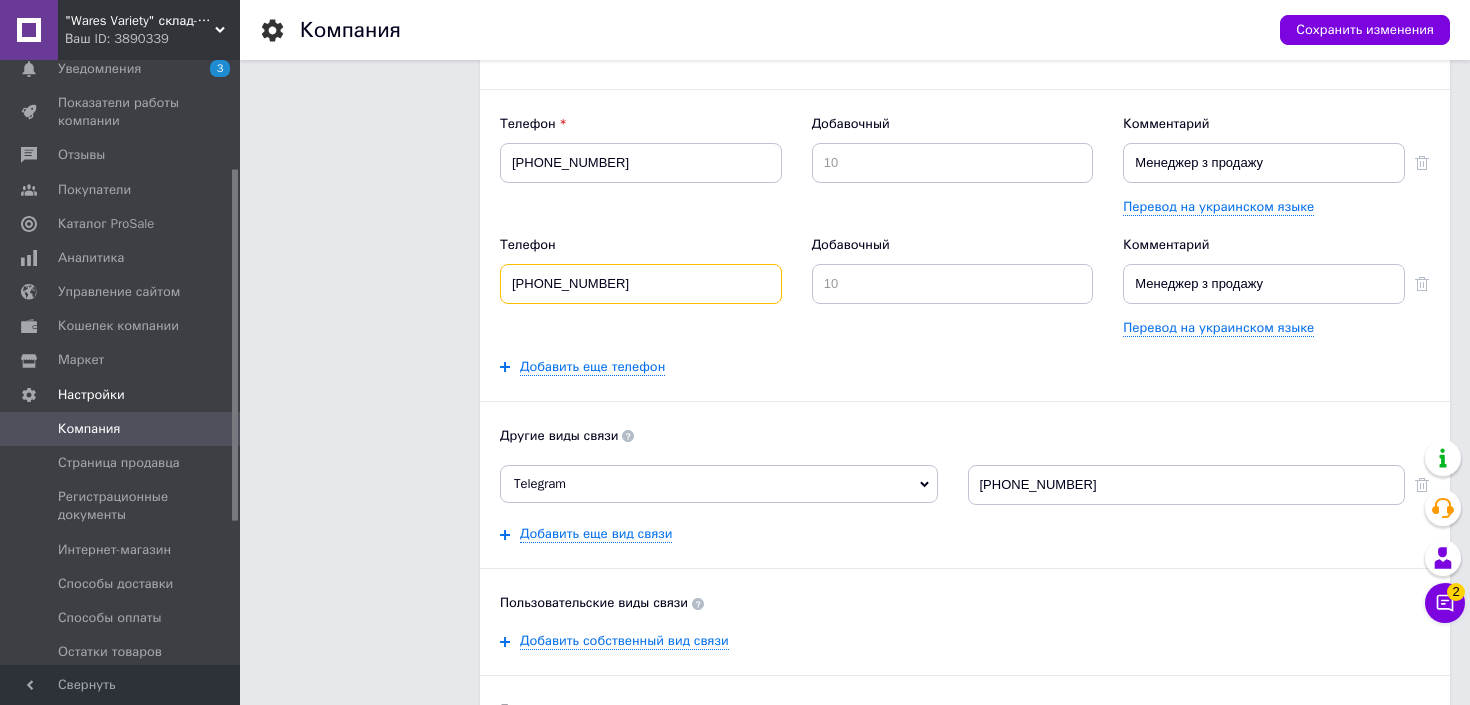 click on "[PHONE_NUMBER]" at bounding box center (641, 284) 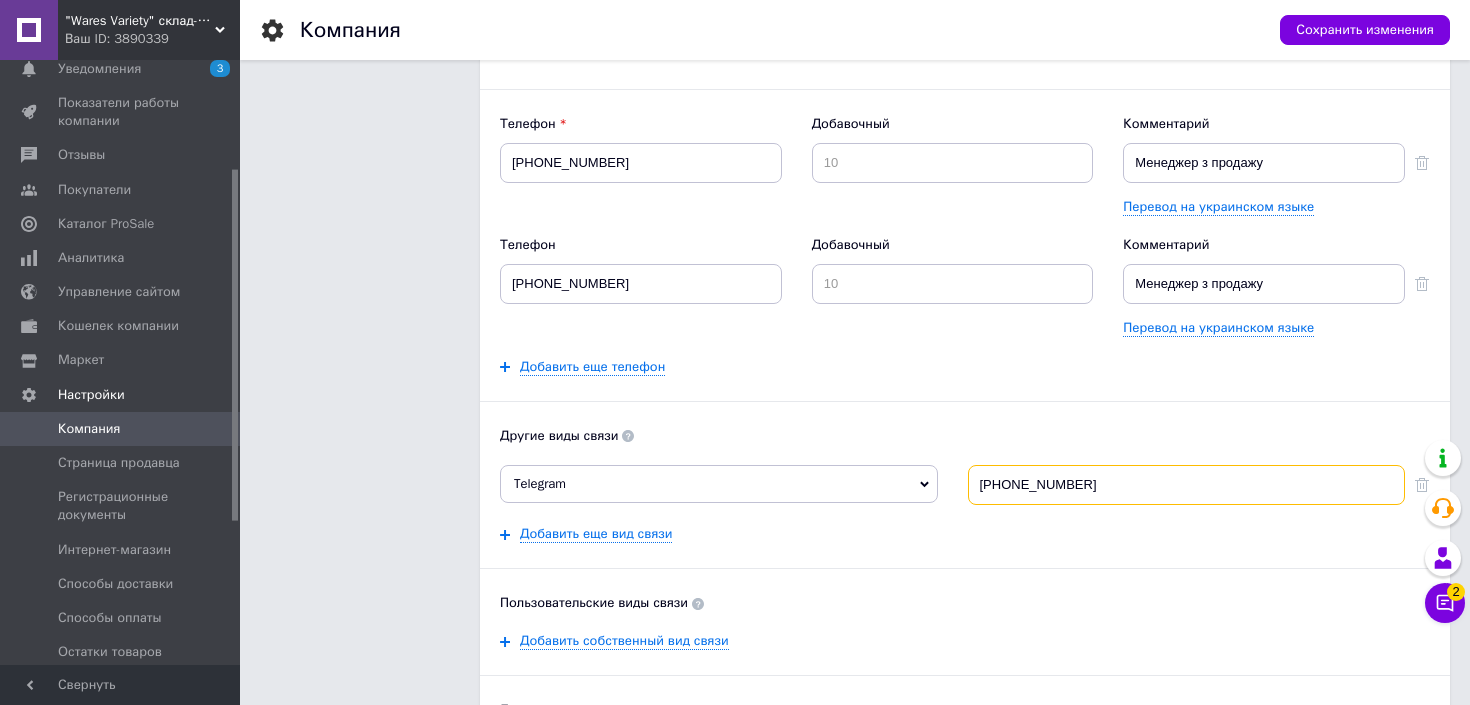 click on "[PHONE_NUMBER]" at bounding box center [1187, 485] 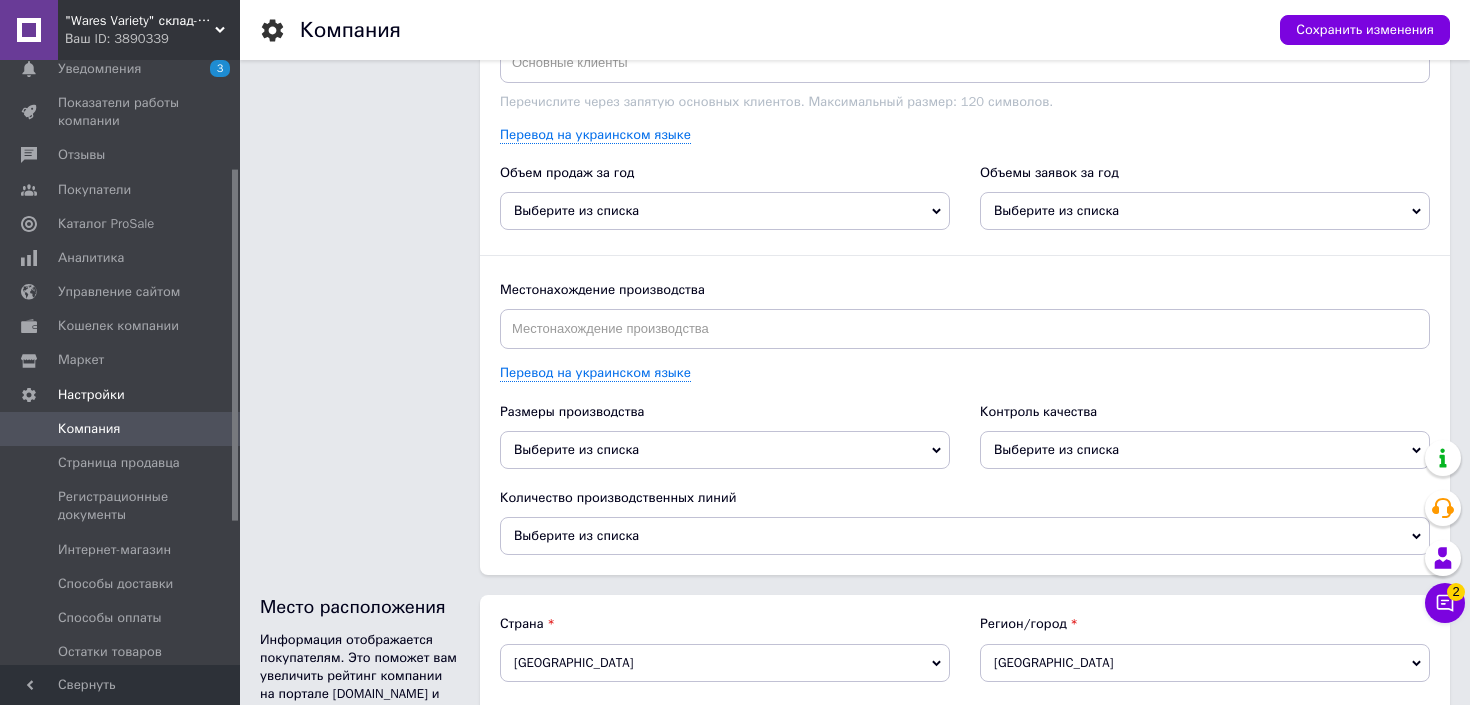 scroll, scrollTop: 2459, scrollLeft: 0, axis: vertical 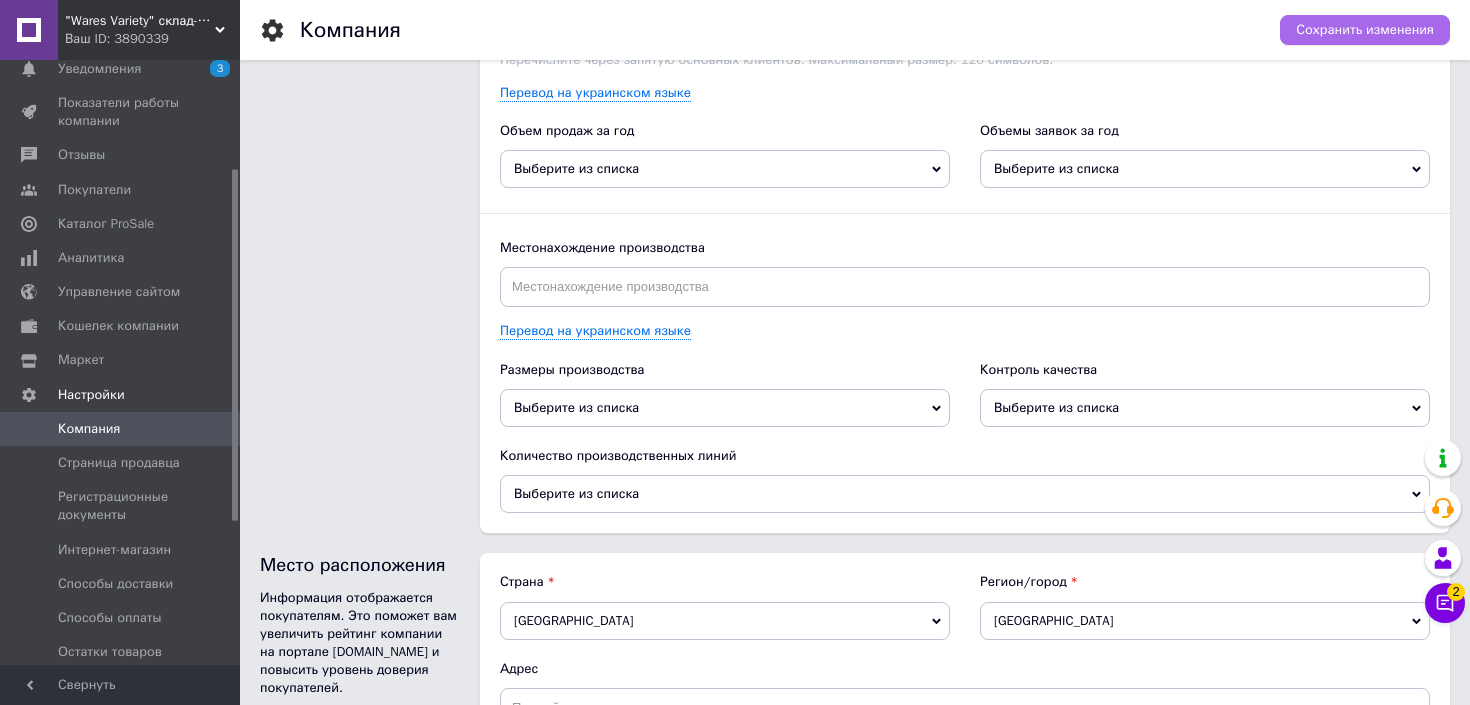 type on "[PHONE_NUMBER]" 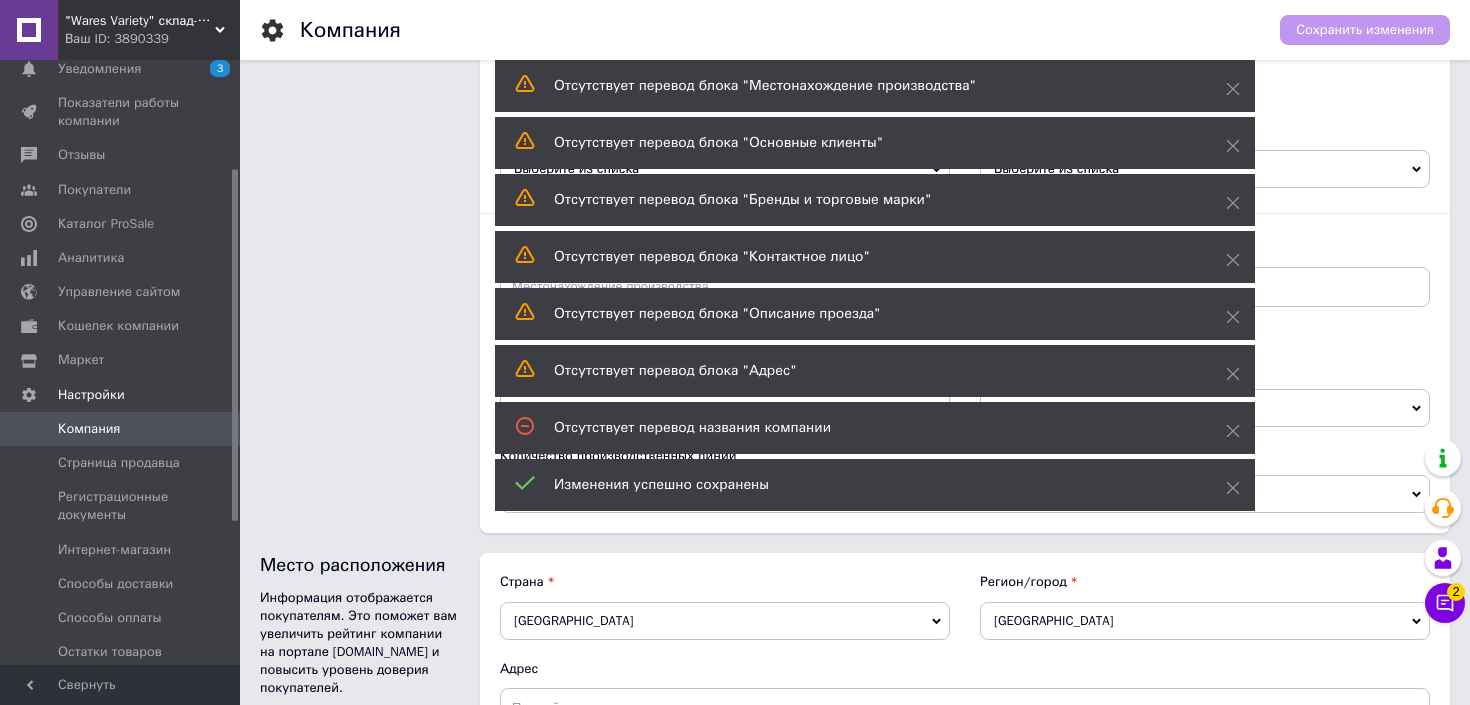 click 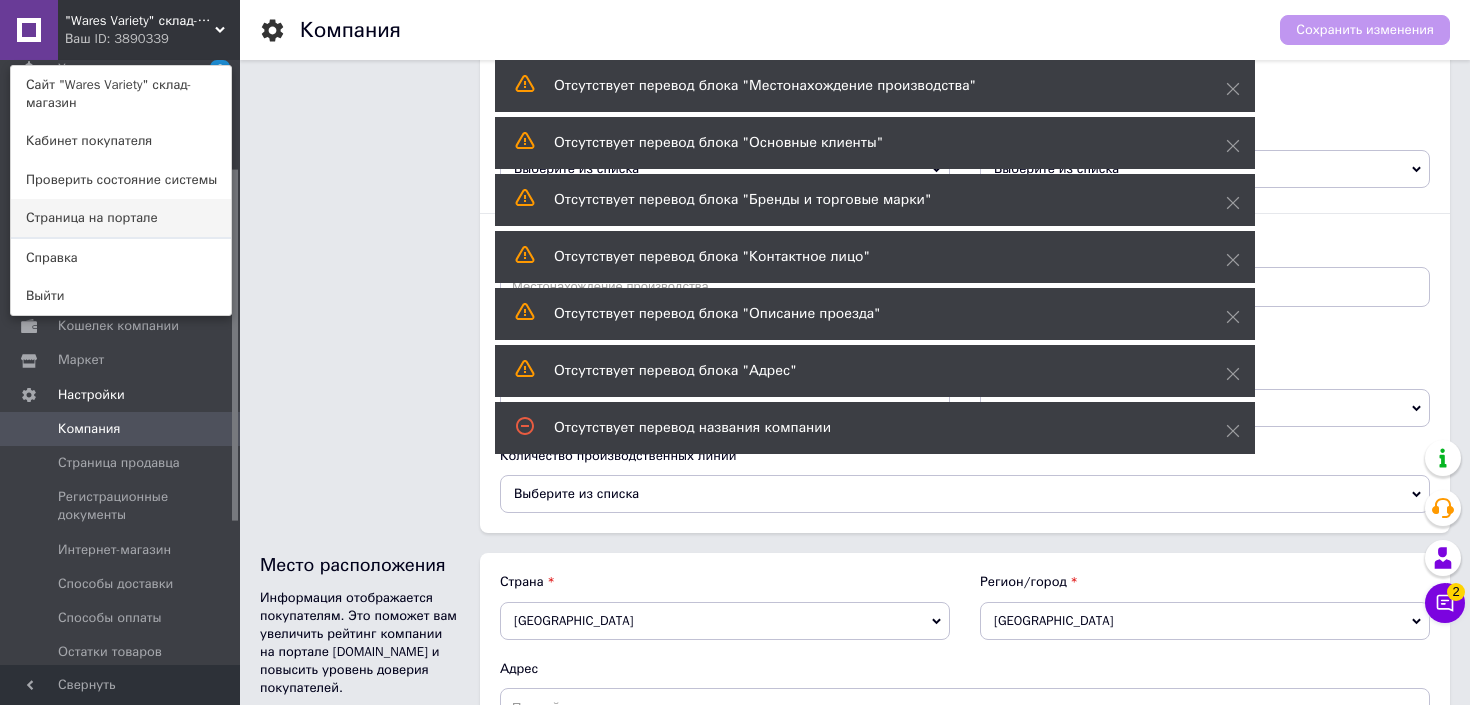 click on "Страница на портале" at bounding box center [121, 218] 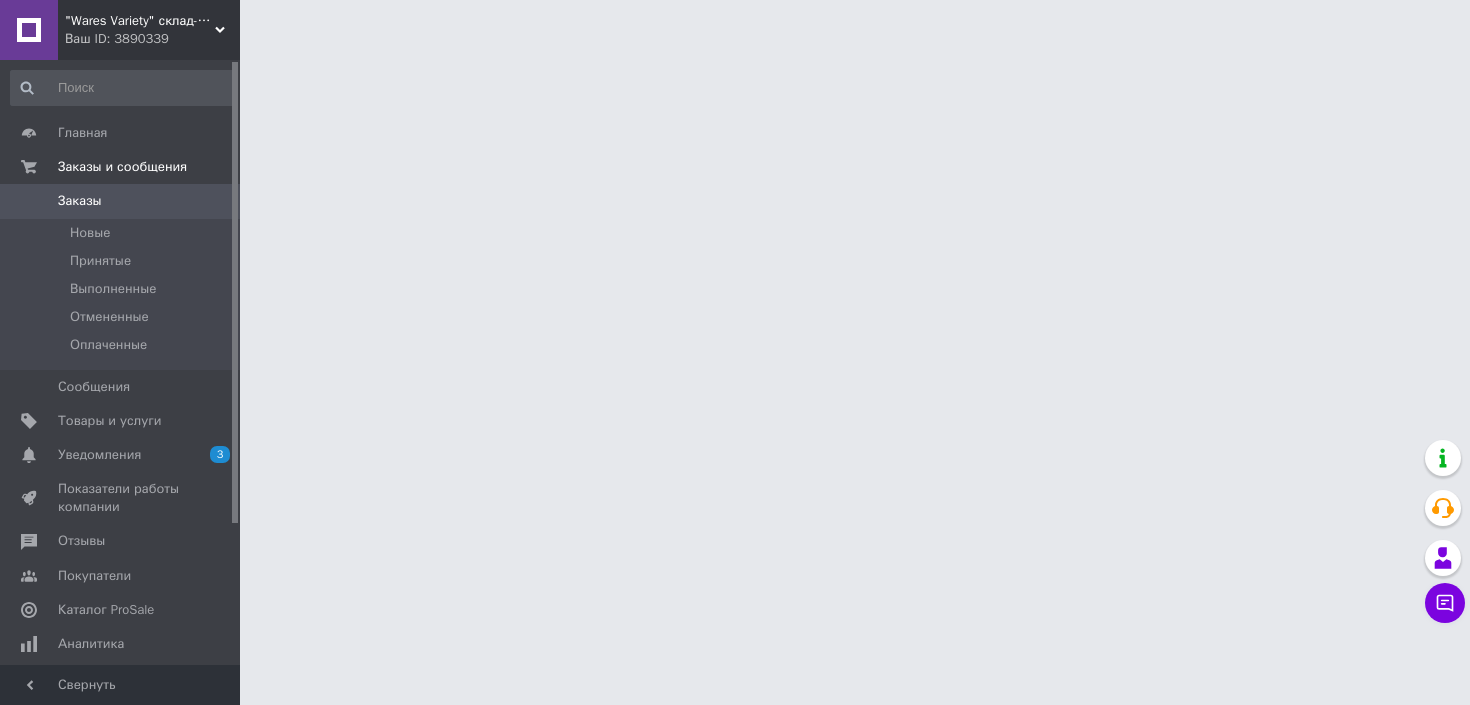 scroll, scrollTop: 0, scrollLeft: 0, axis: both 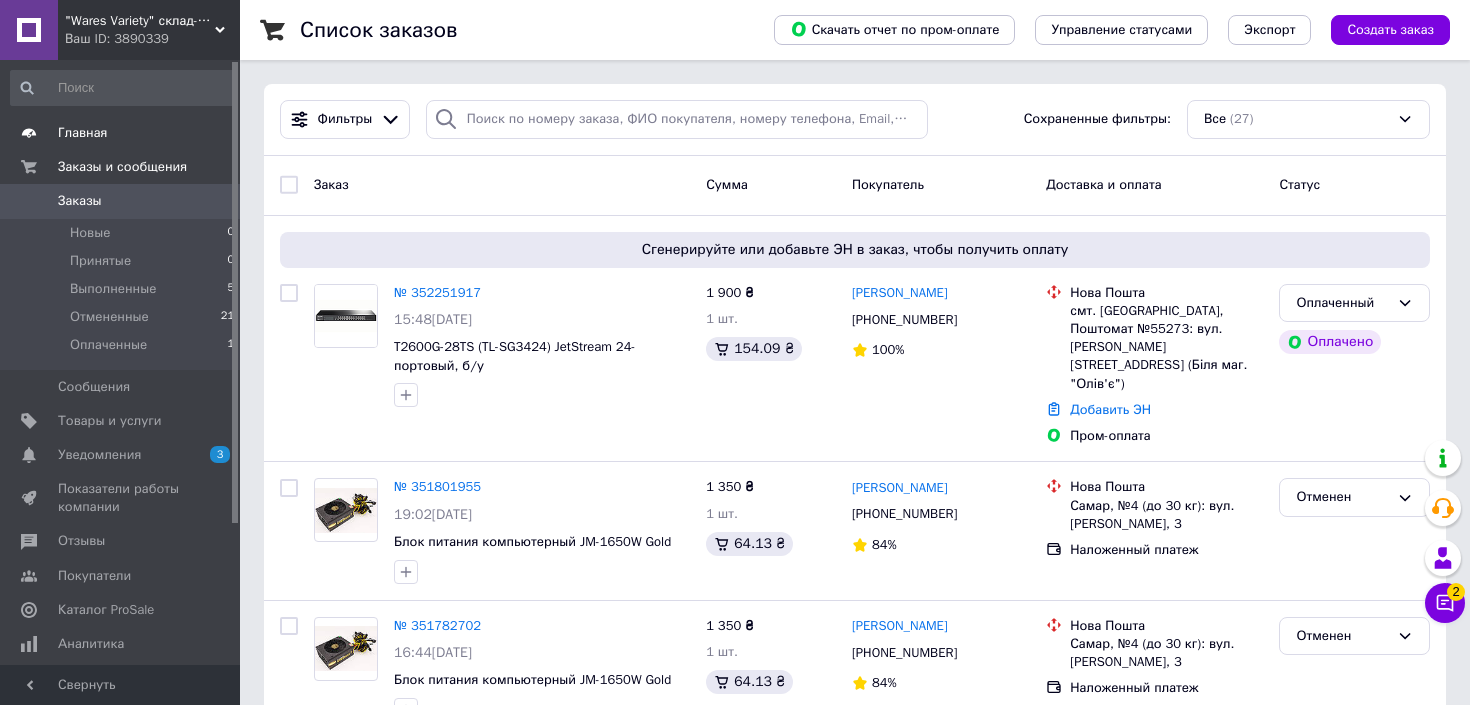 click on "Главная" at bounding box center (123, 133) 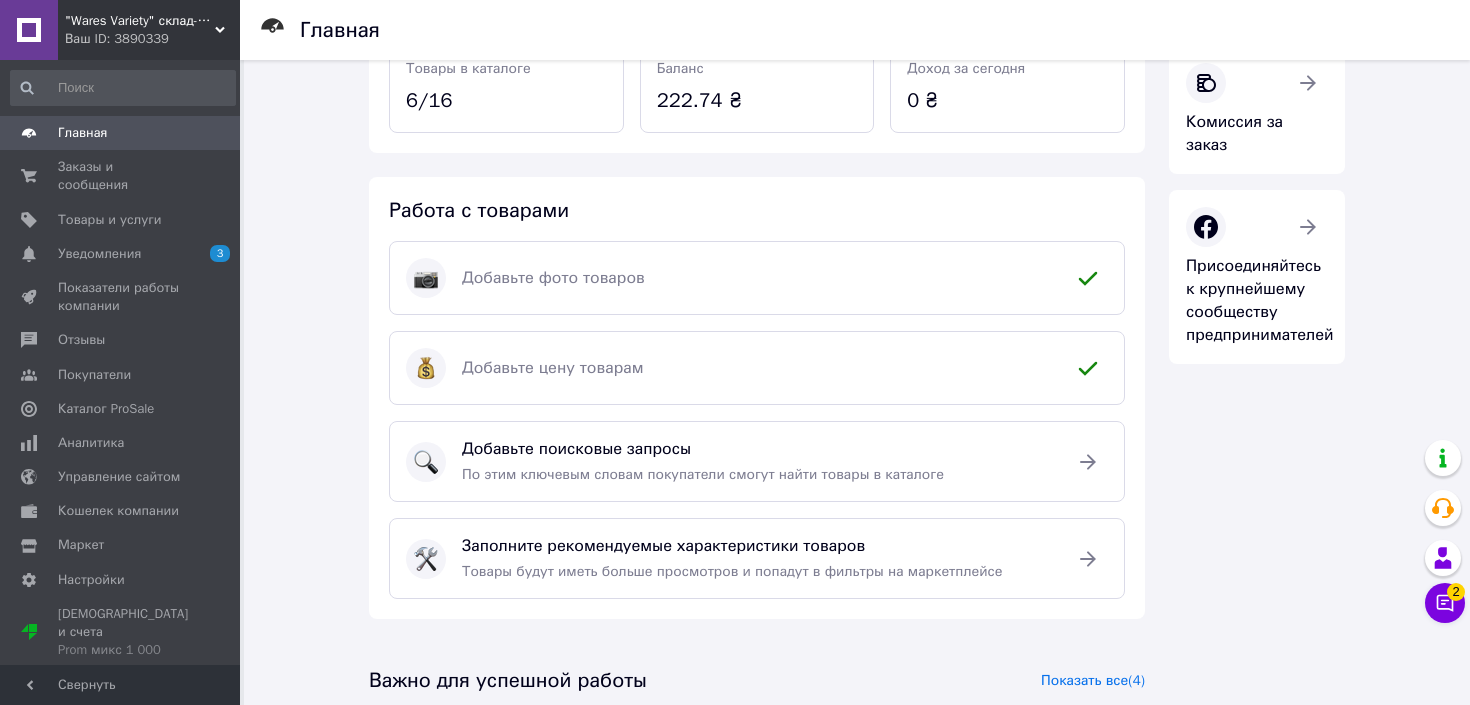 scroll, scrollTop: 558, scrollLeft: 0, axis: vertical 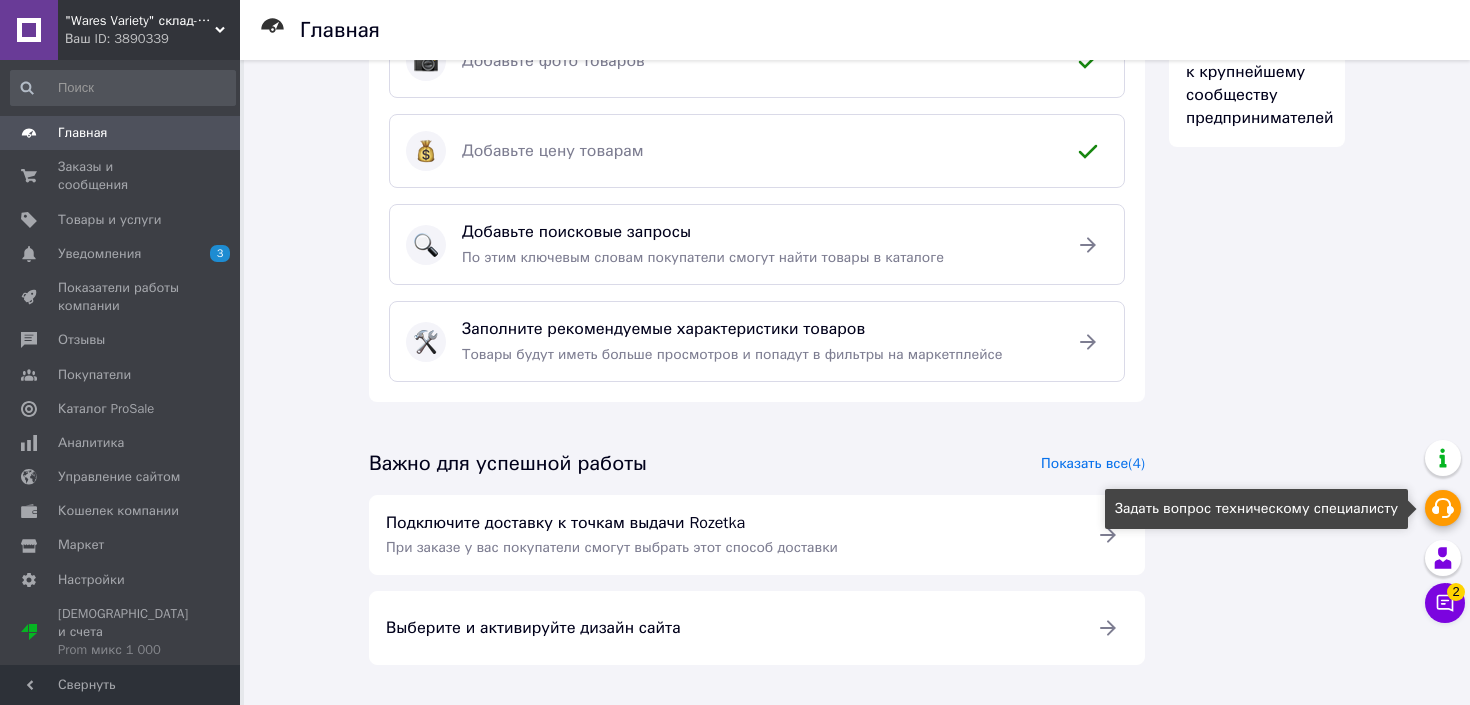 click 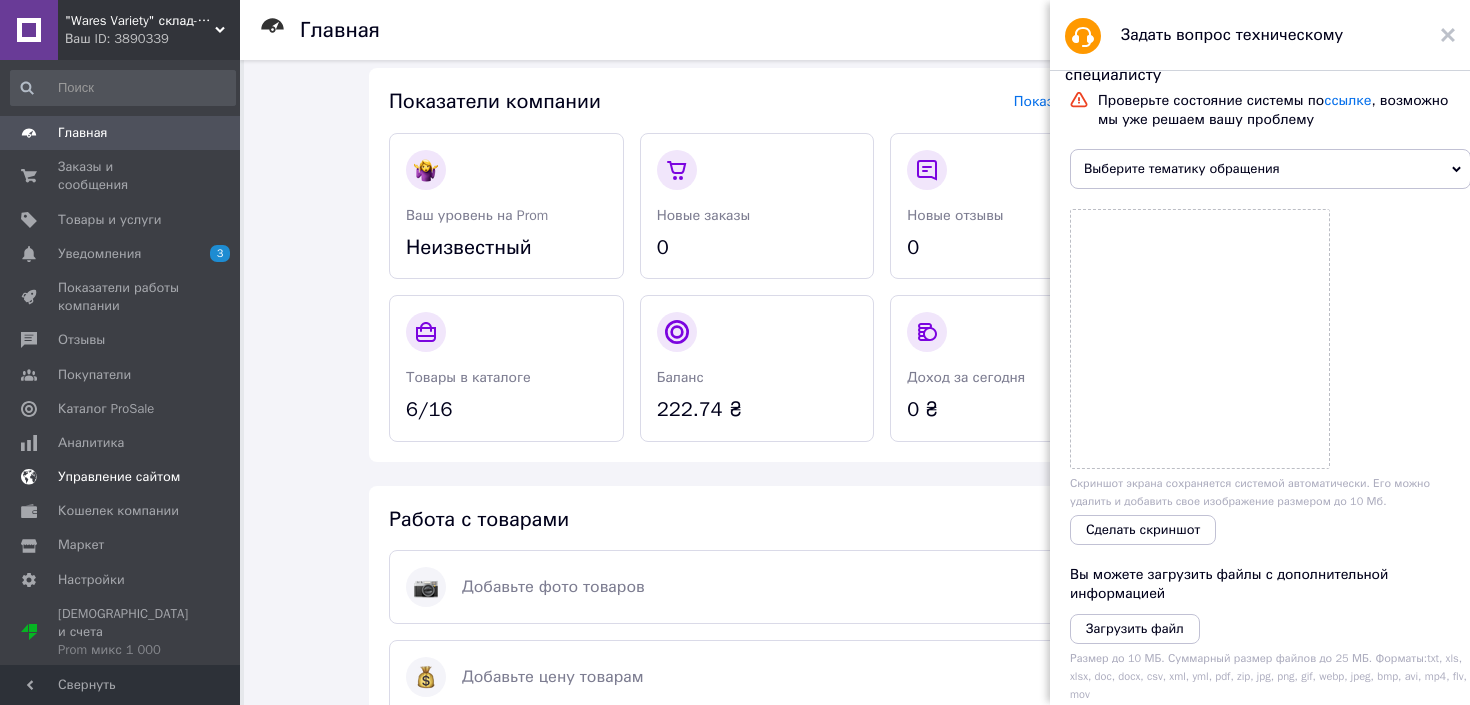 scroll, scrollTop: 53, scrollLeft: 0, axis: vertical 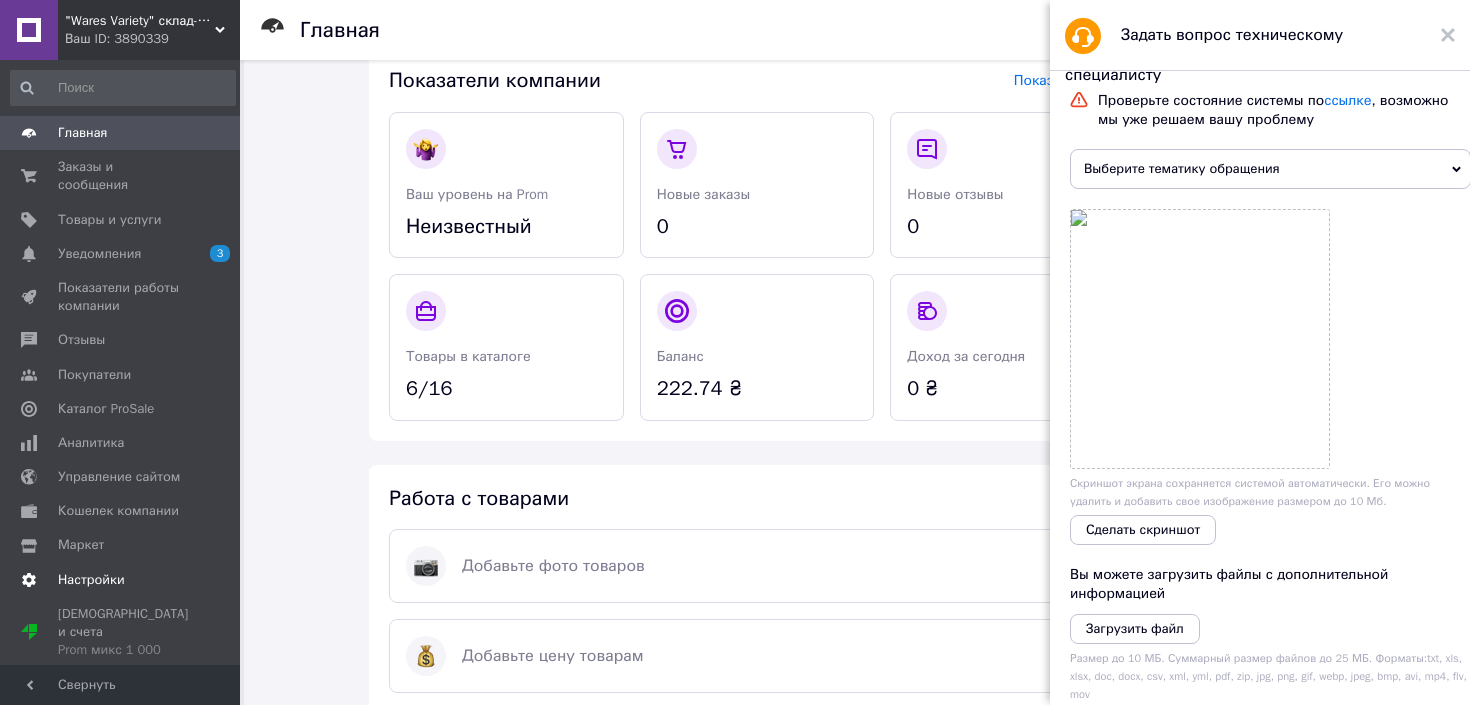 click on "Настройки" at bounding box center [91, 580] 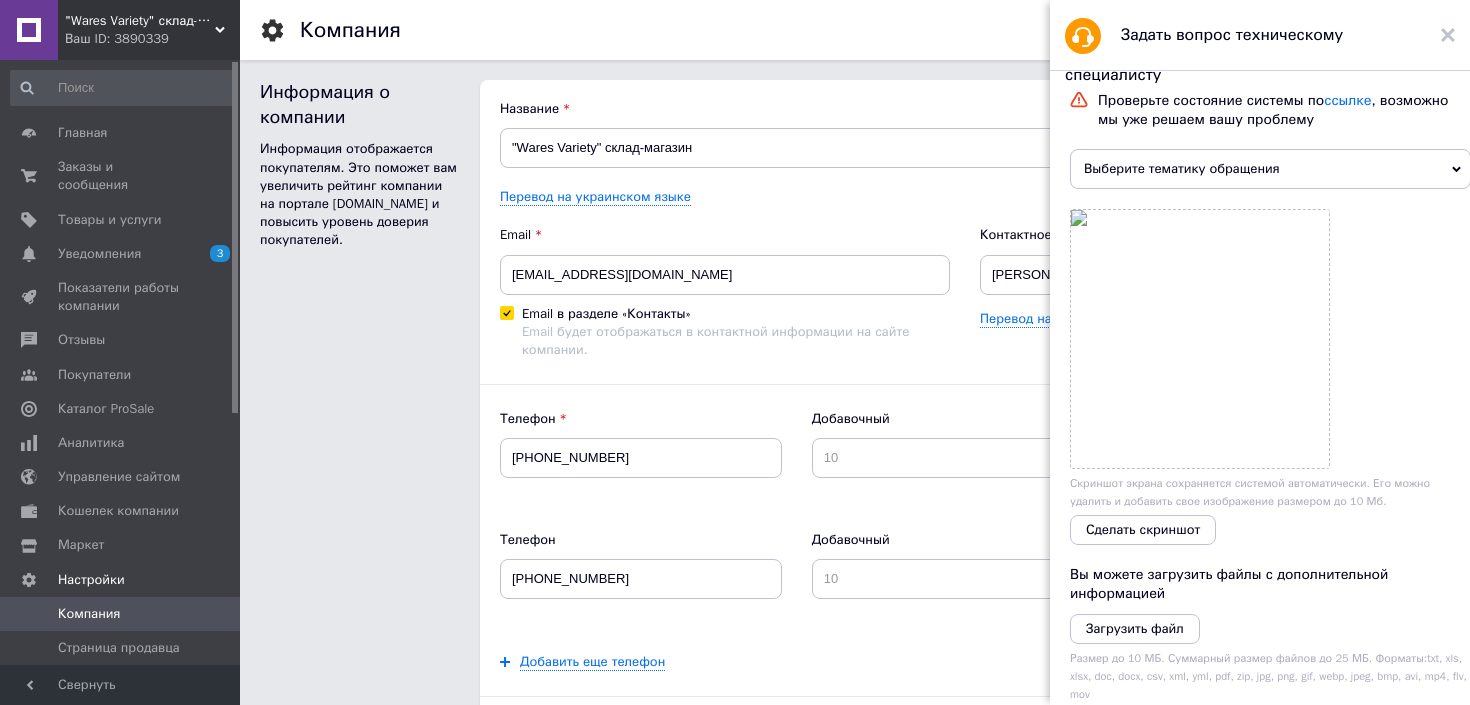 scroll, scrollTop: 0, scrollLeft: 0, axis: both 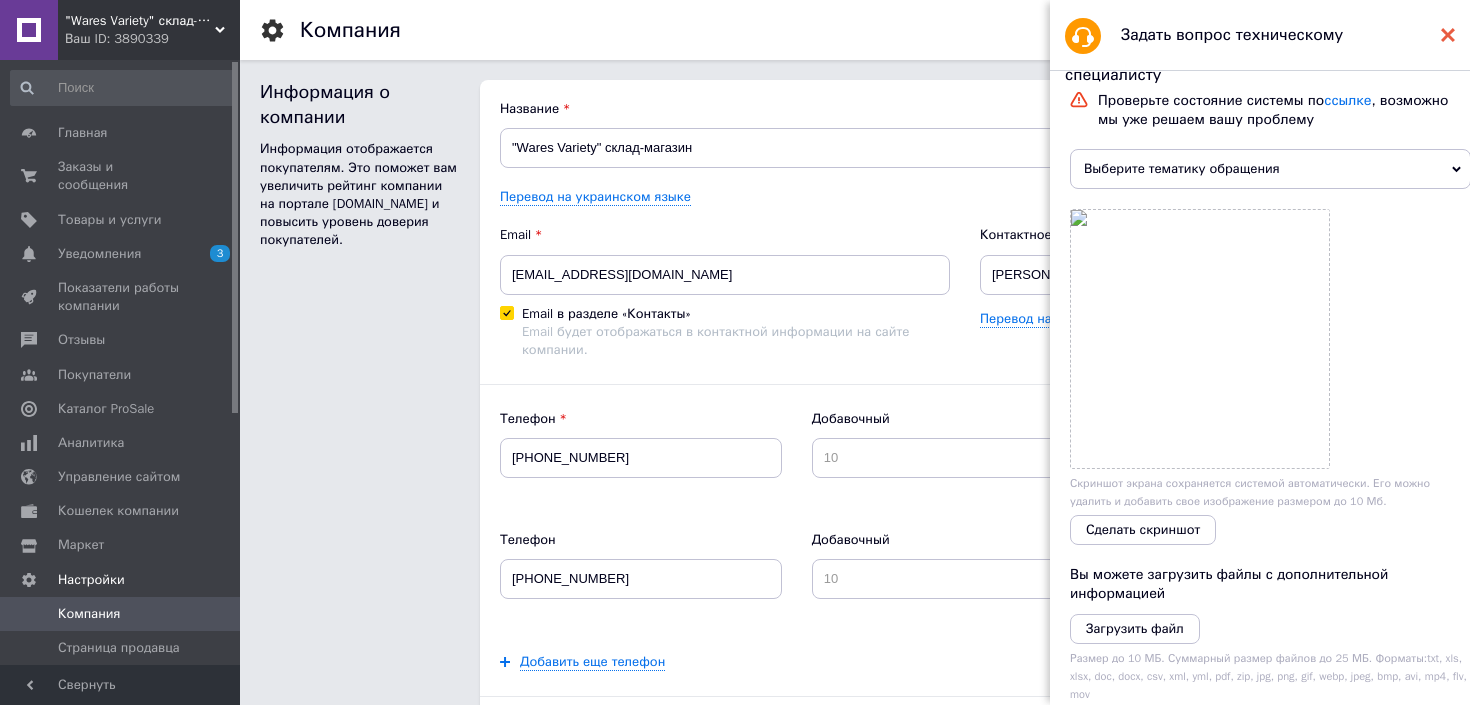 click 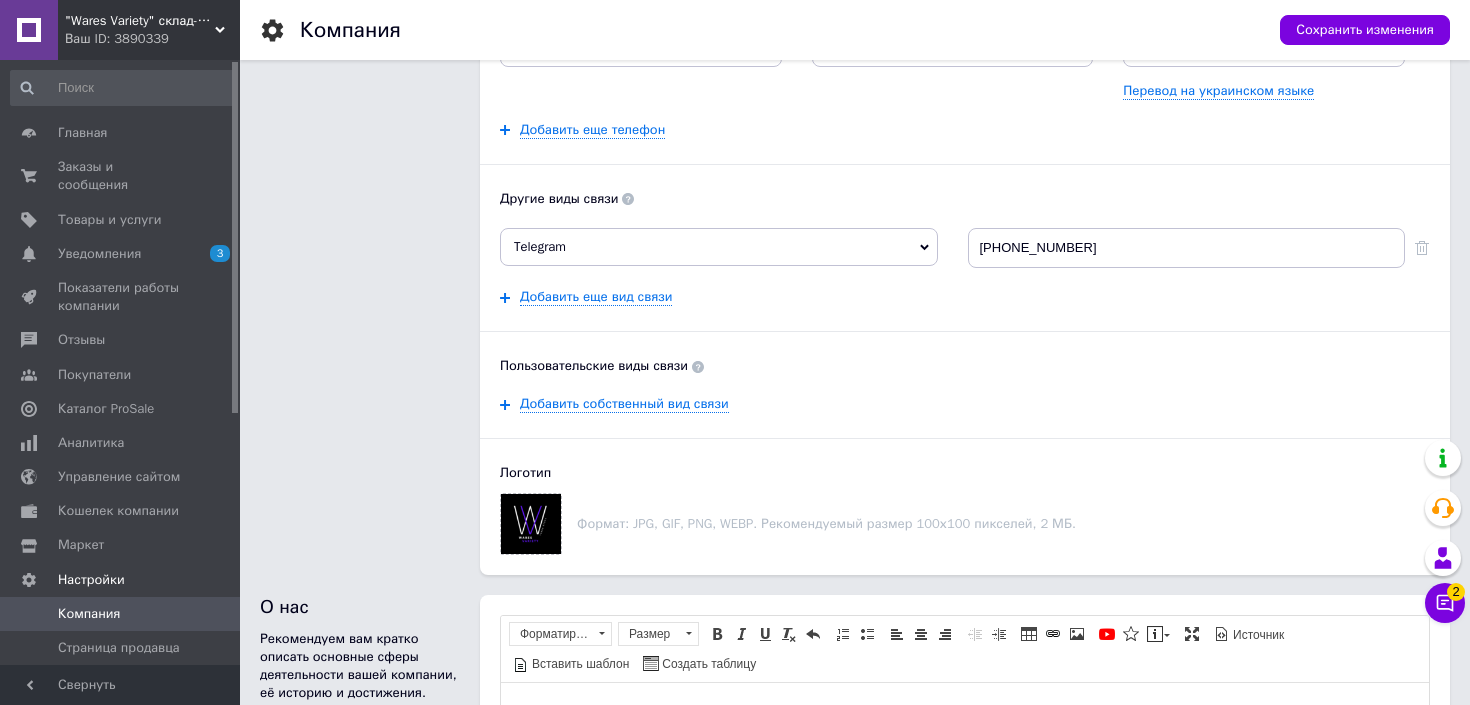 scroll, scrollTop: 558, scrollLeft: 0, axis: vertical 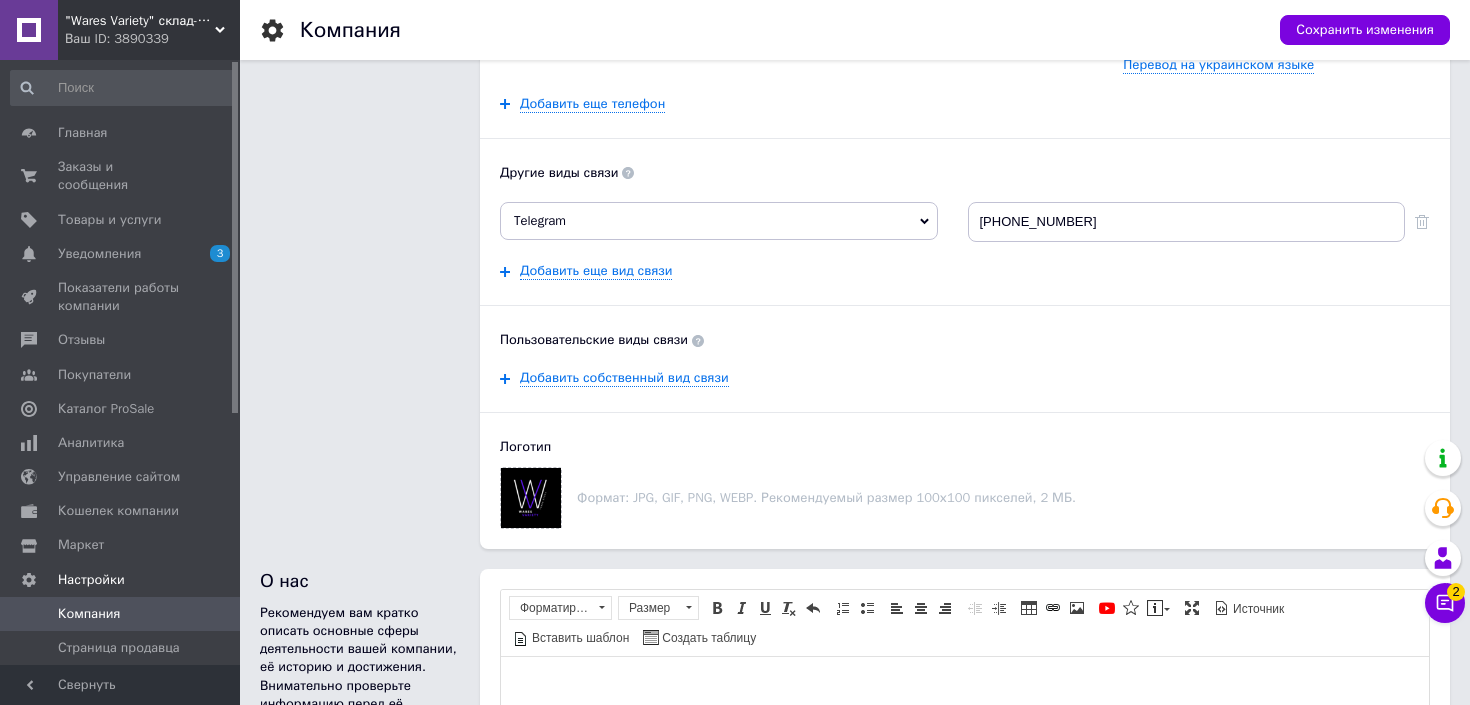click 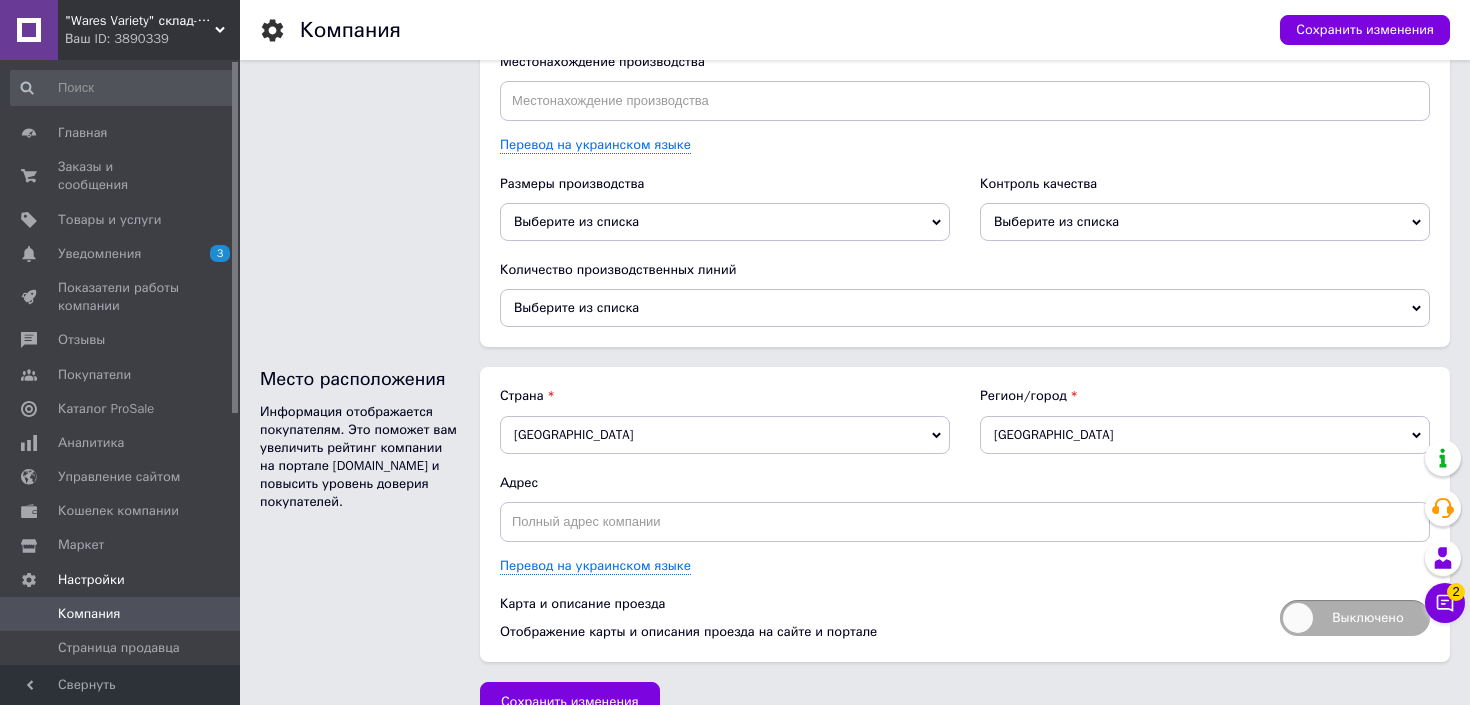 scroll, scrollTop: 2667, scrollLeft: 0, axis: vertical 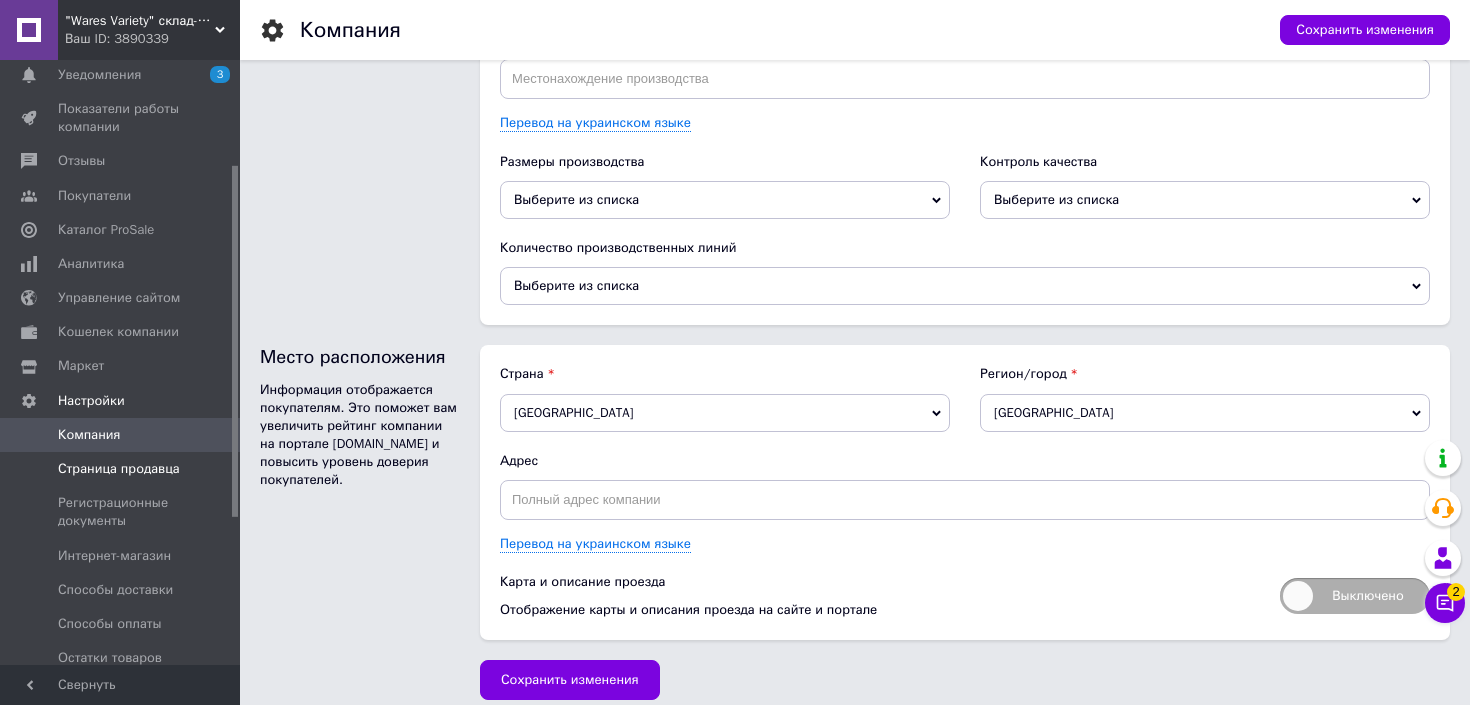 click on "Страница продавца" at bounding box center [119, 469] 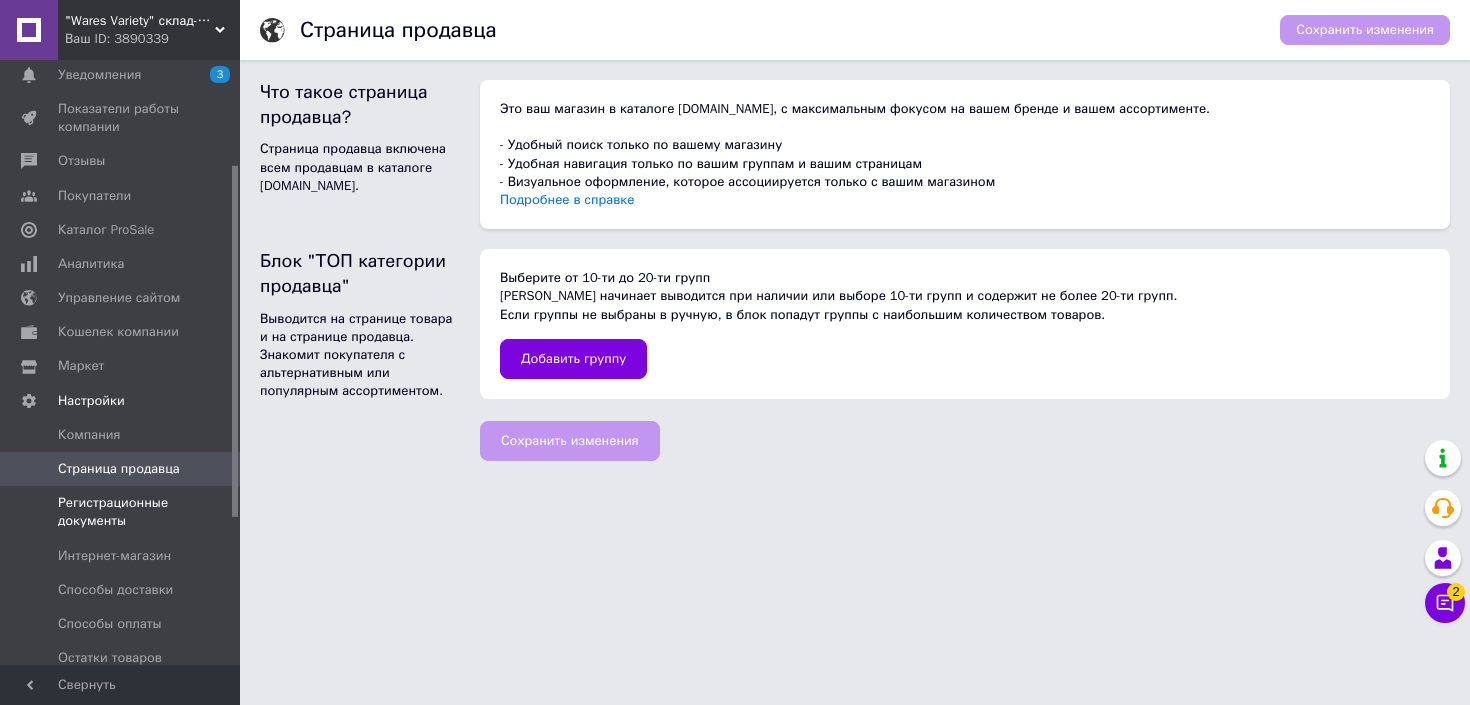 click on "Регистрационные документы" at bounding box center [121, 512] 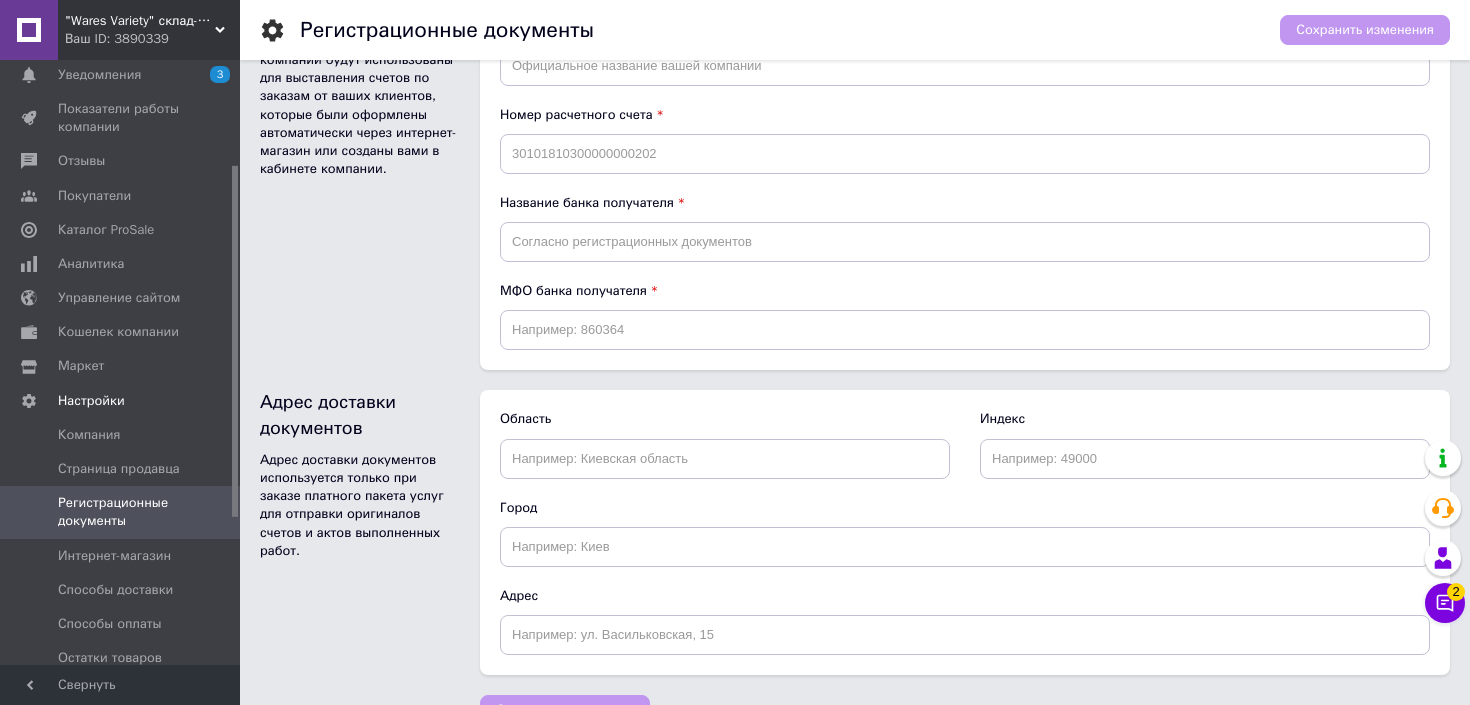 scroll, scrollTop: 1042, scrollLeft: 0, axis: vertical 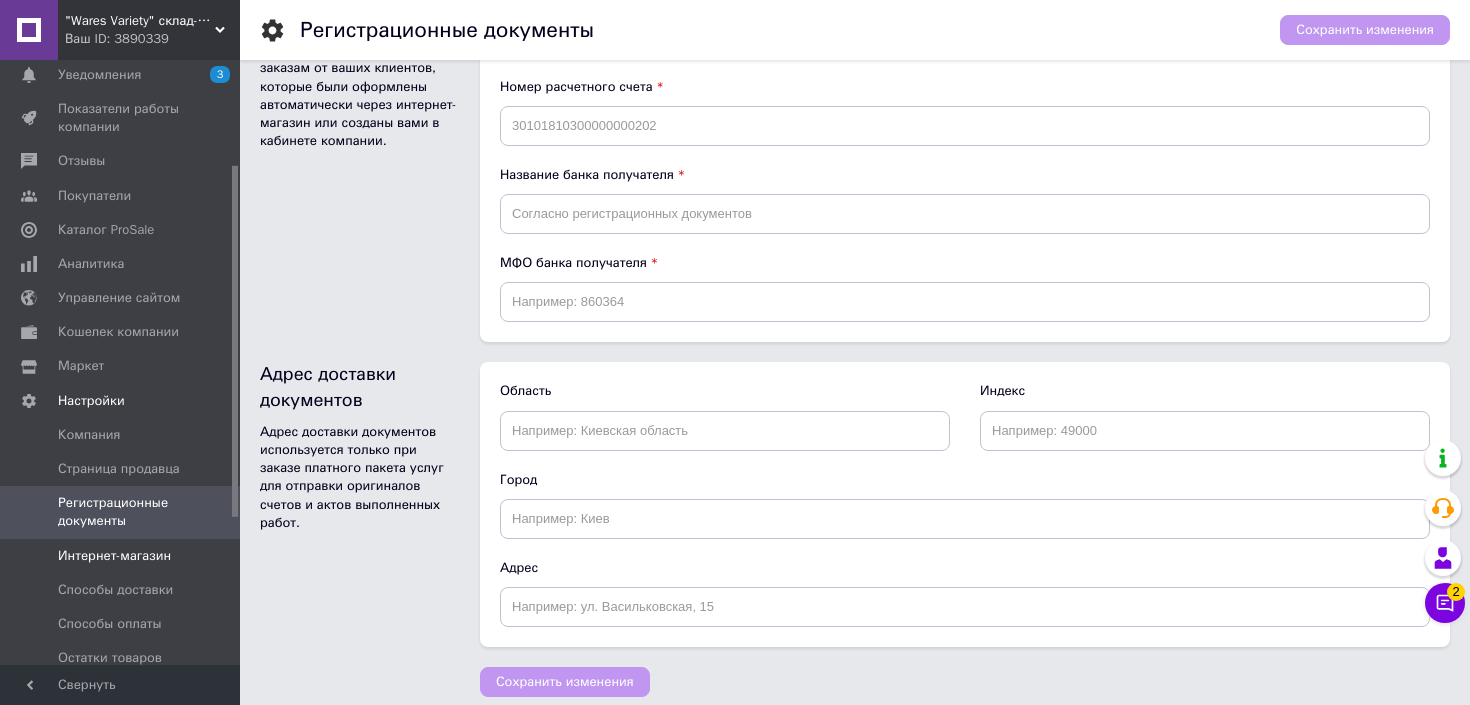 click on "Интернет-магазин" at bounding box center [114, 556] 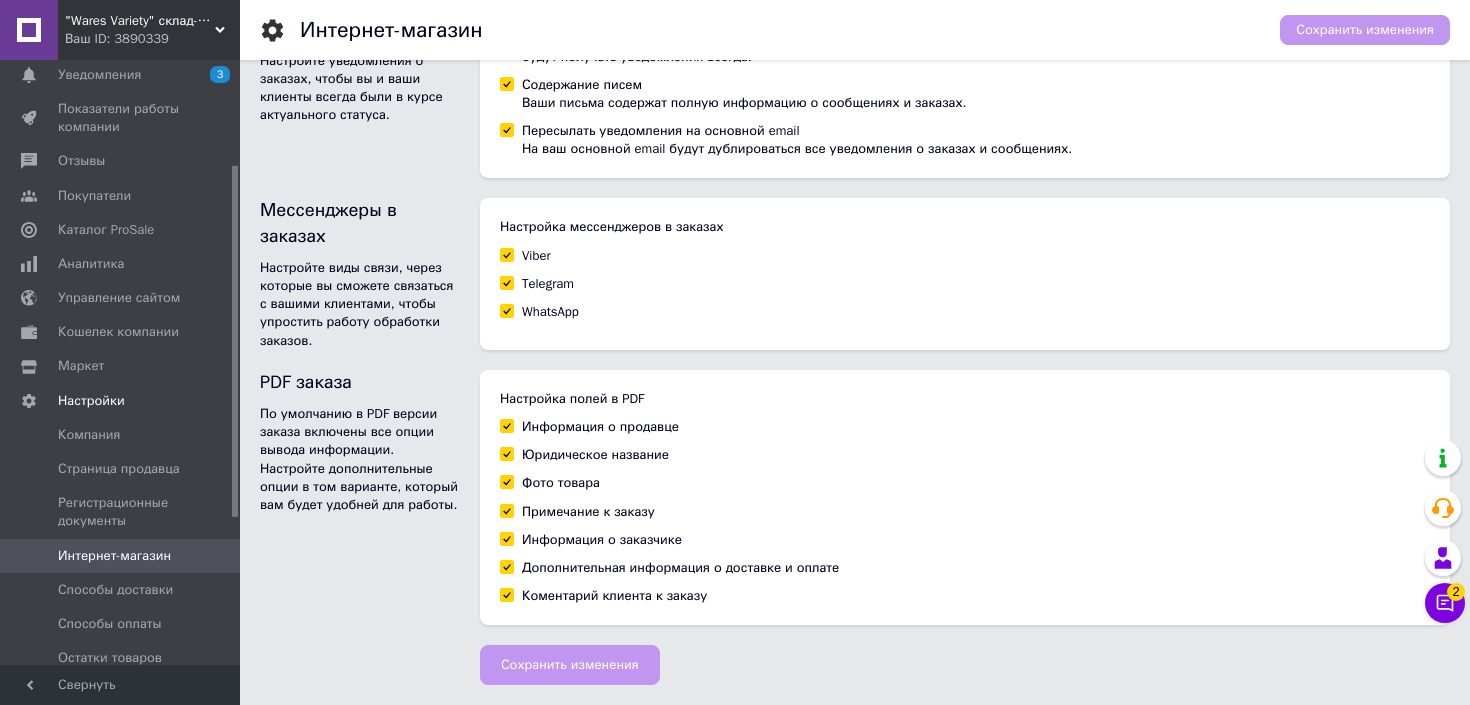 scroll, scrollTop: 0, scrollLeft: 0, axis: both 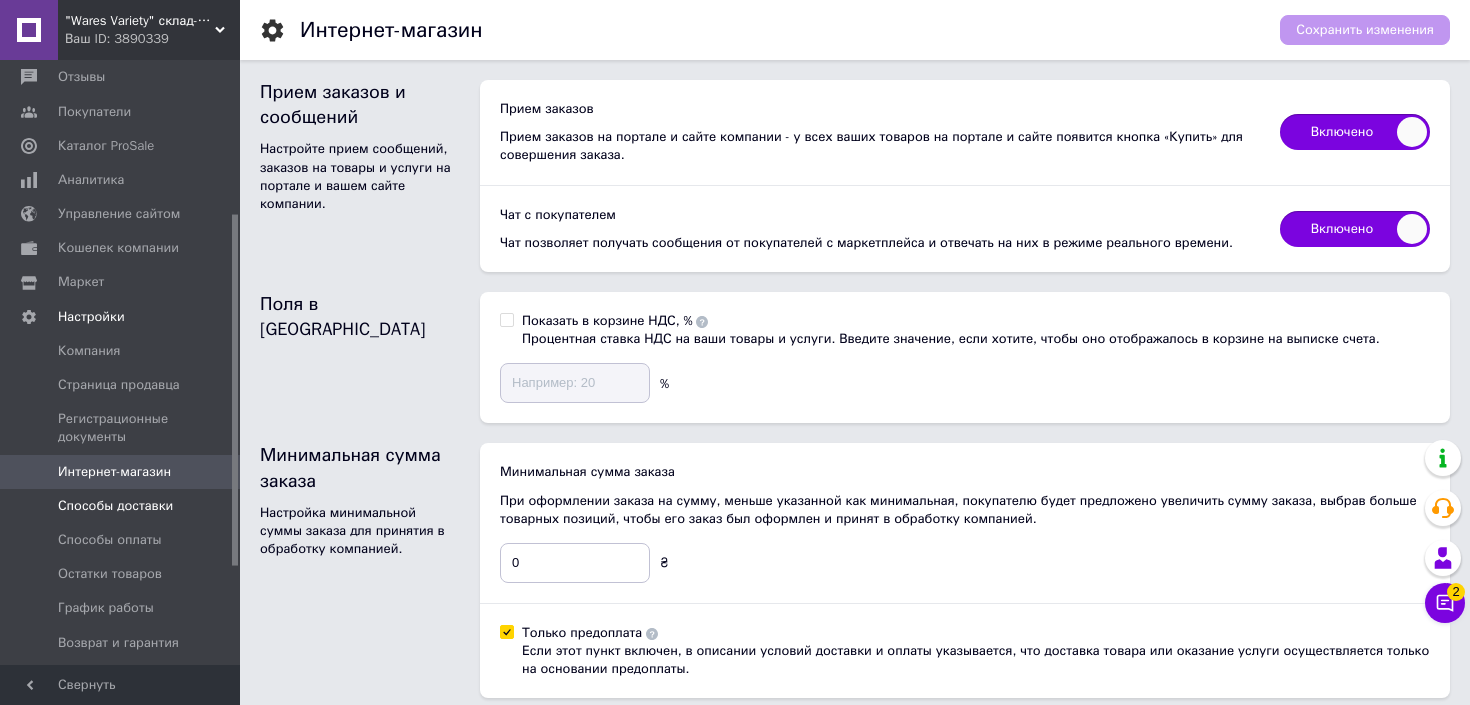 click on "Способы доставки" at bounding box center [115, 506] 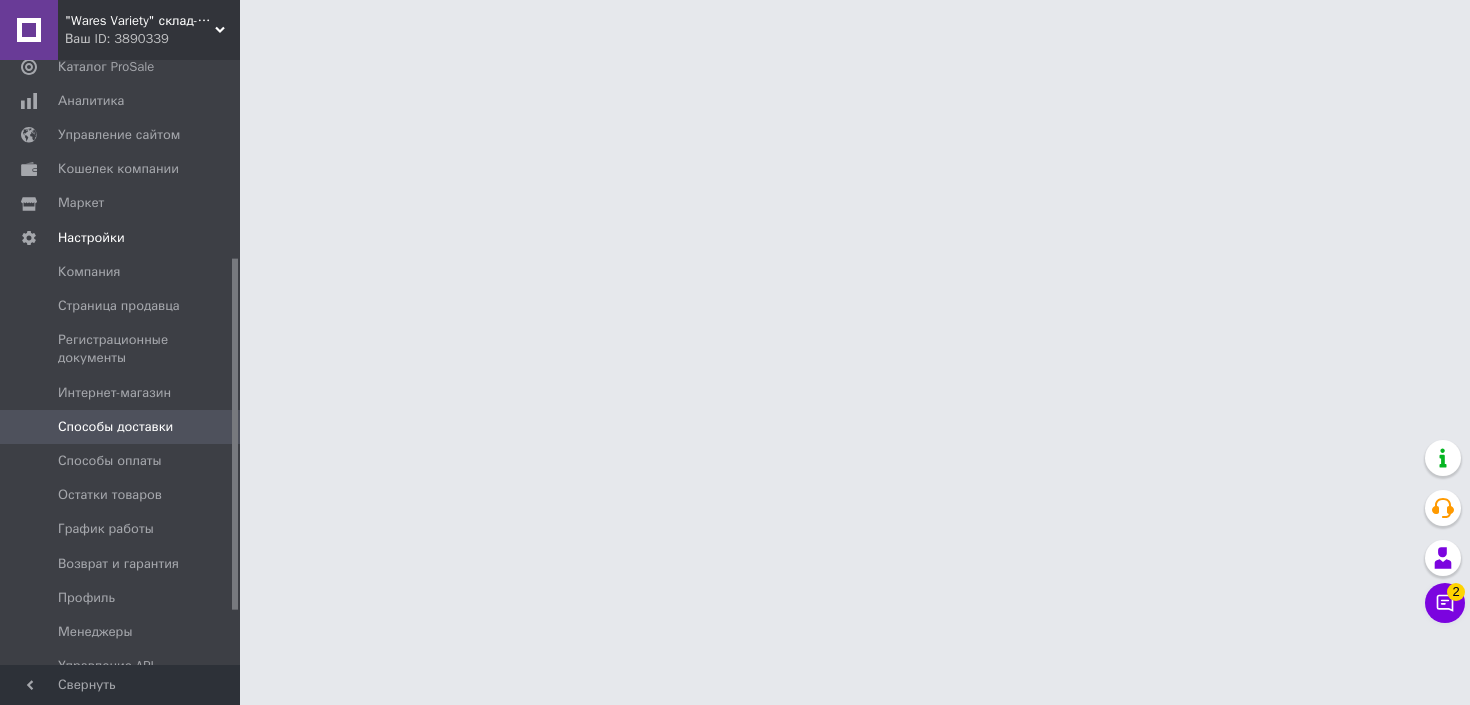 scroll, scrollTop: 343, scrollLeft: 0, axis: vertical 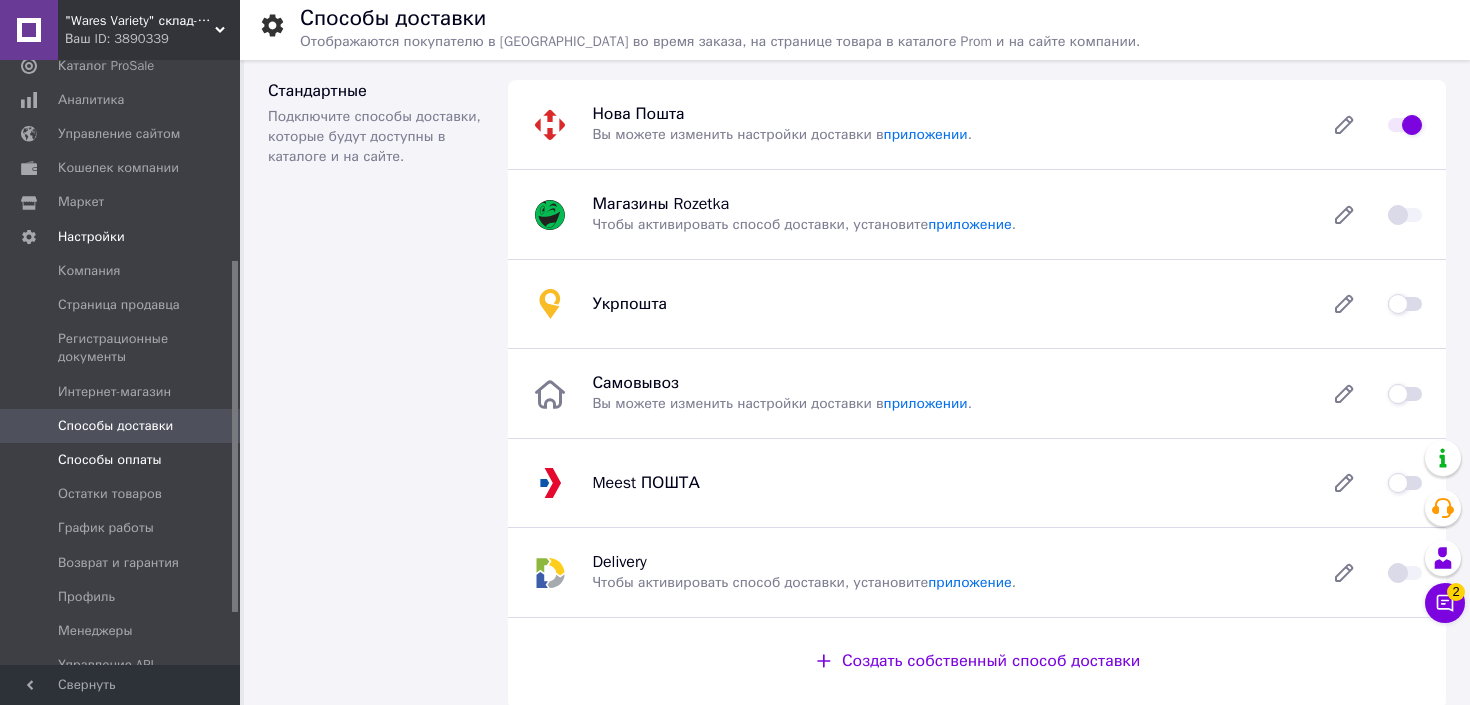 click on "Способы оплаты" at bounding box center [123, 460] 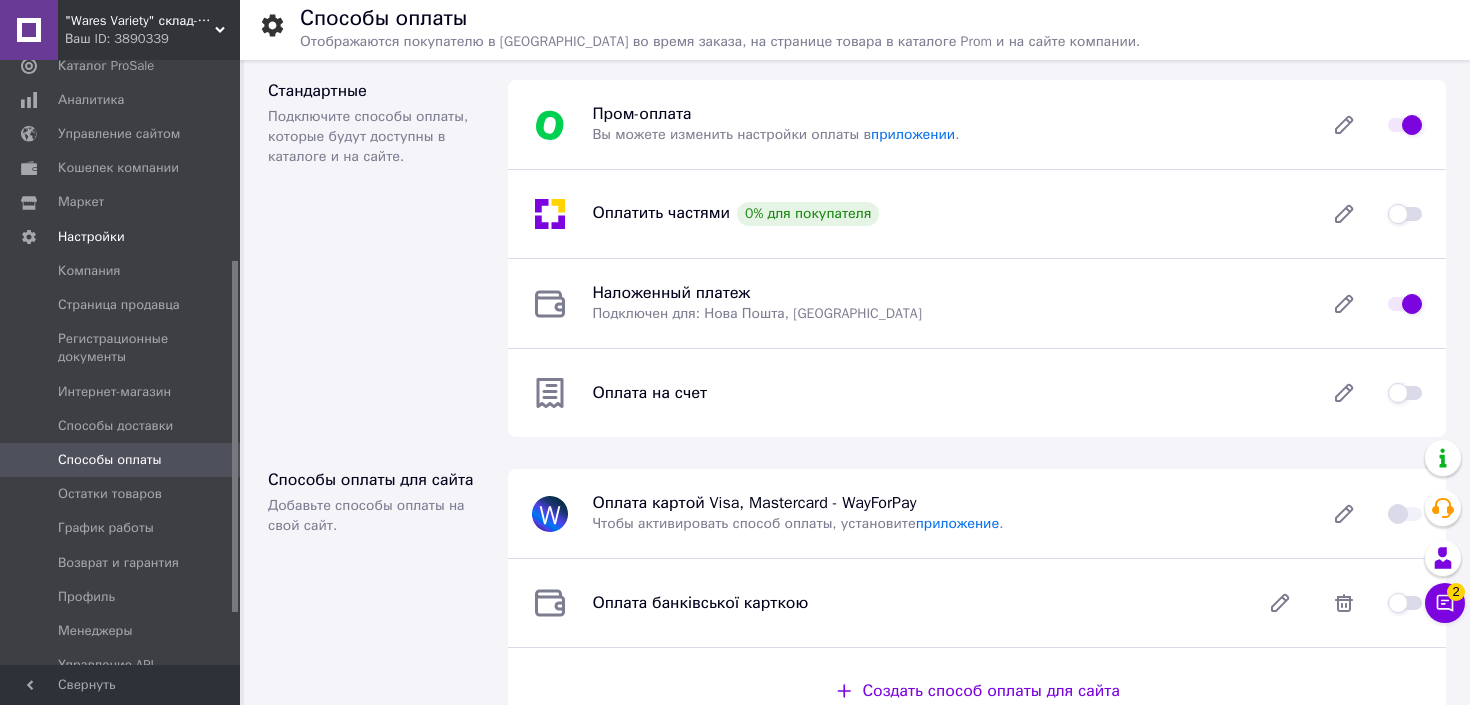 scroll, scrollTop: 172, scrollLeft: 0, axis: vertical 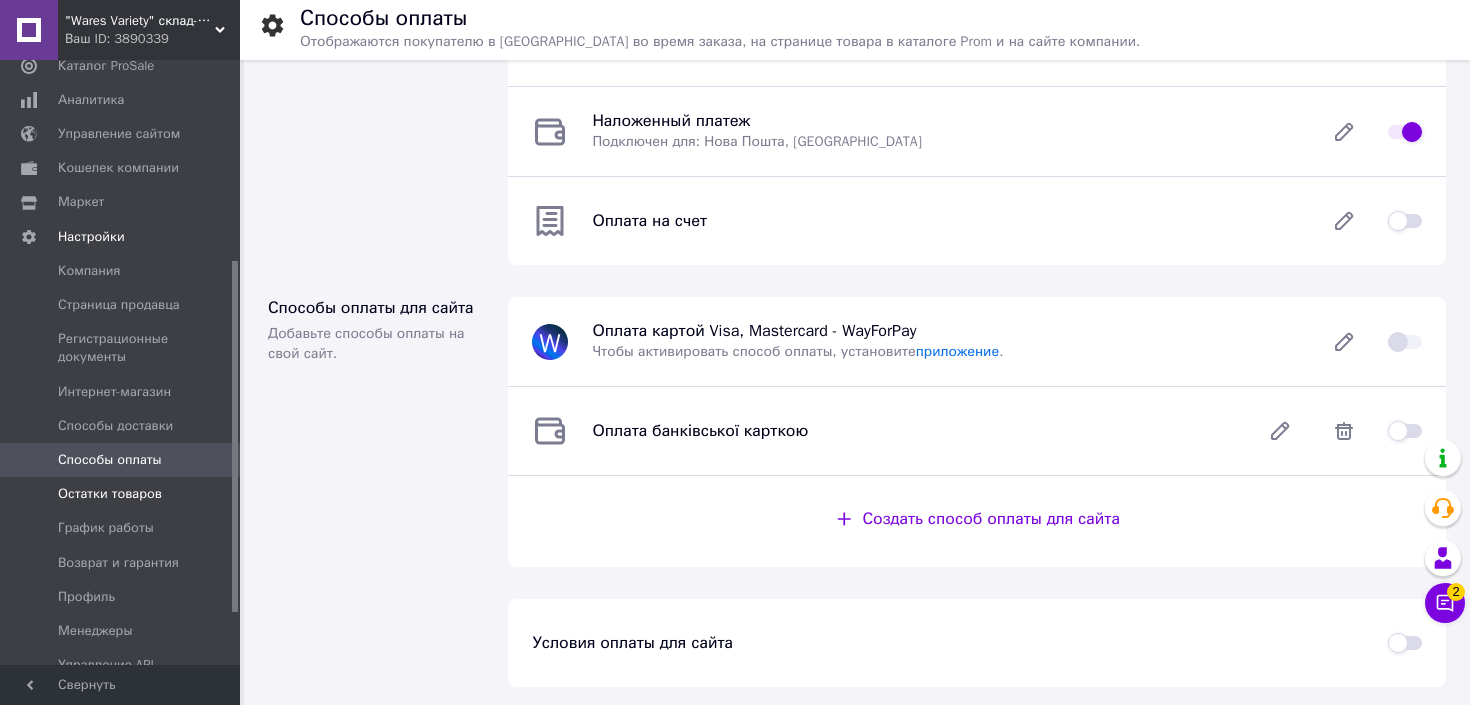 click on "Остатки товаров" at bounding box center (110, 494) 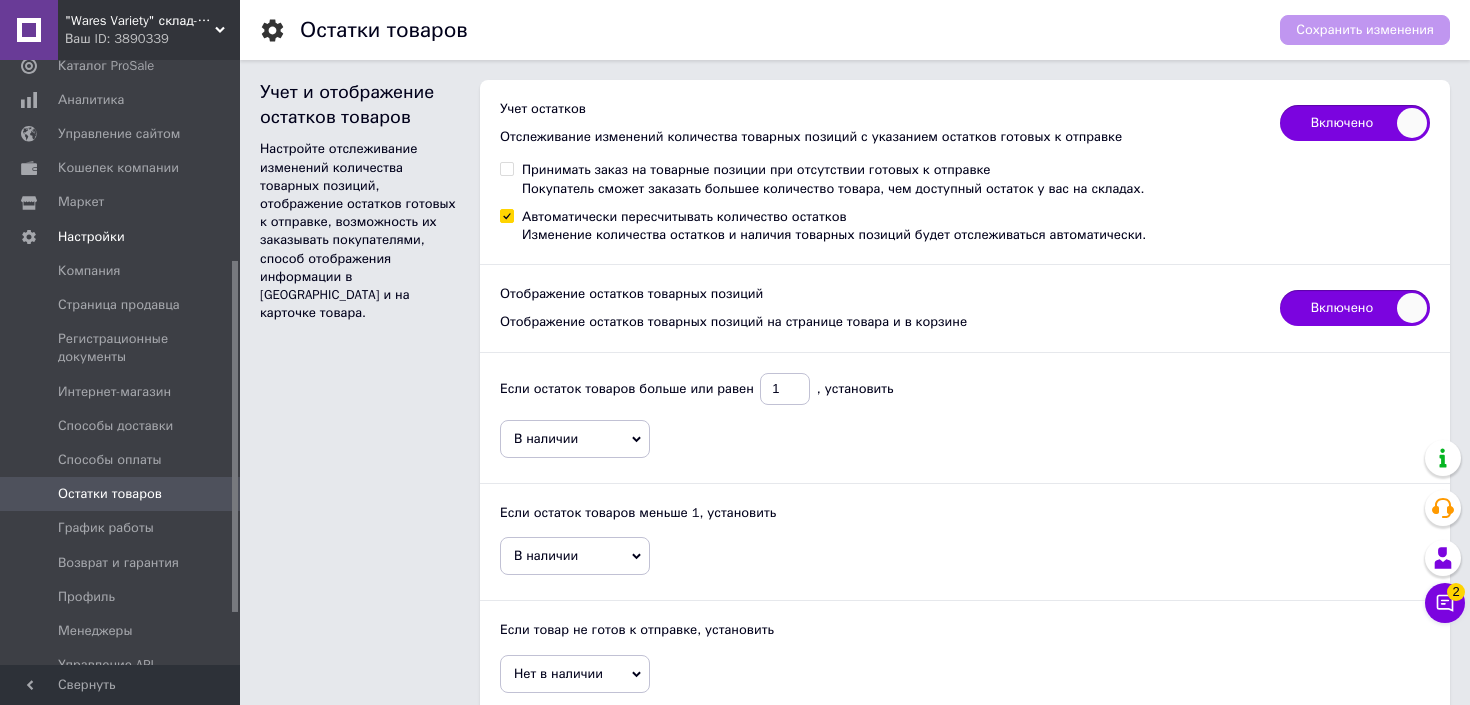 scroll, scrollTop: 90, scrollLeft: 0, axis: vertical 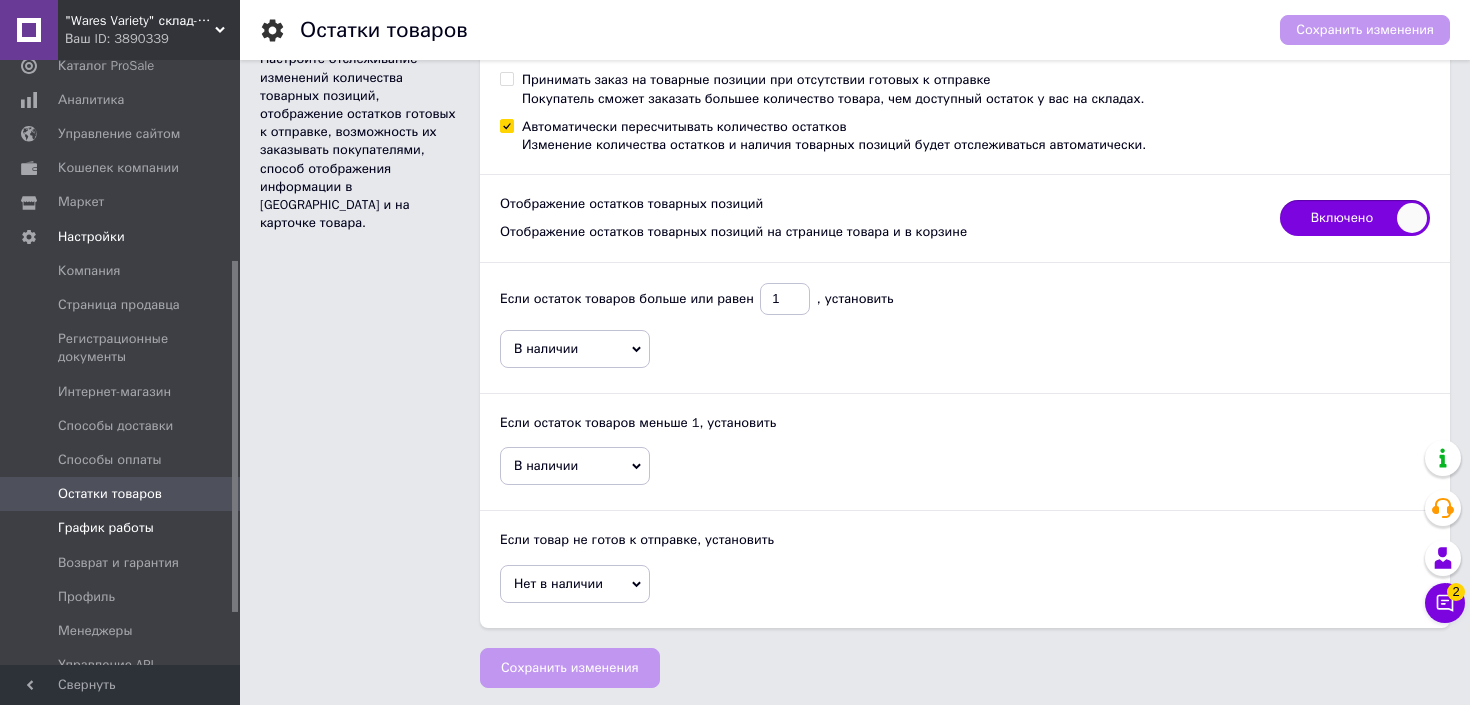 click on "График работы" at bounding box center [106, 528] 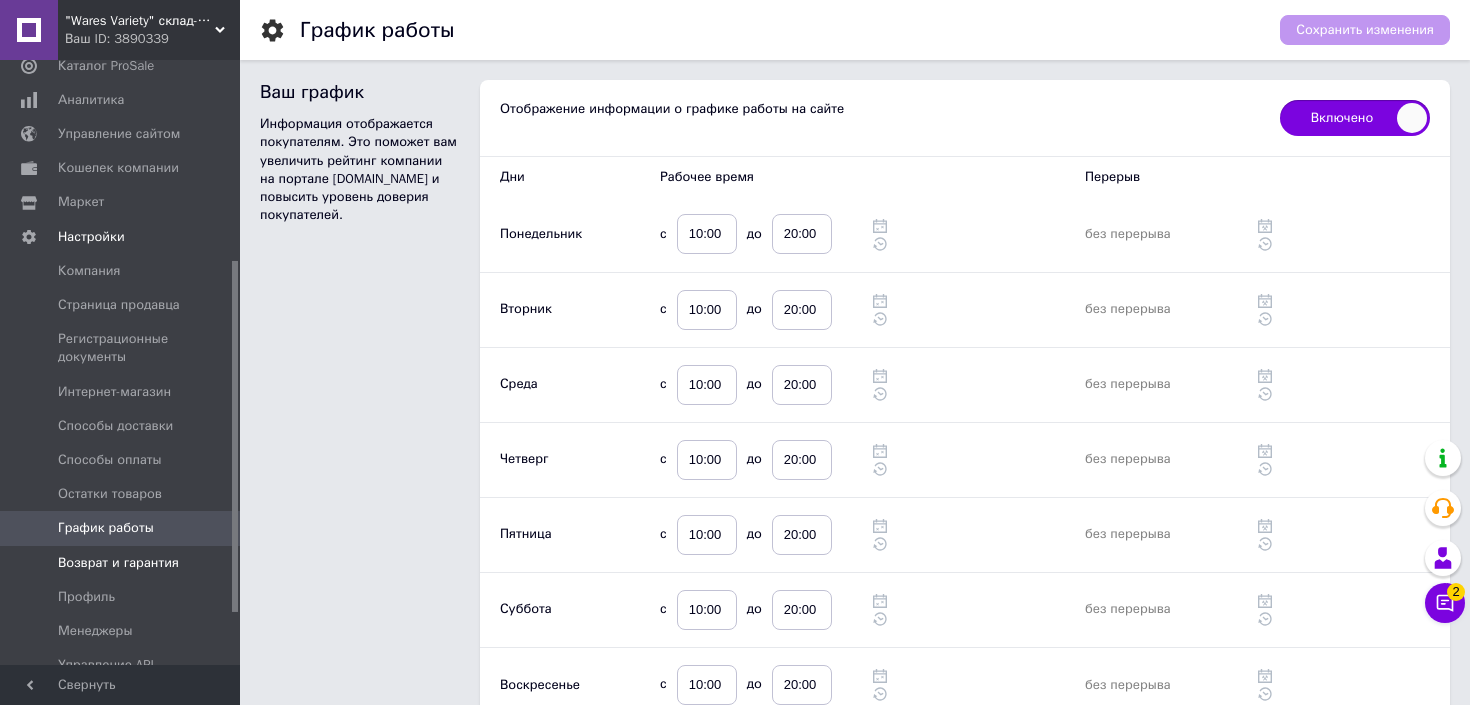 click on "Возврат и гарантия" at bounding box center (118, 563) 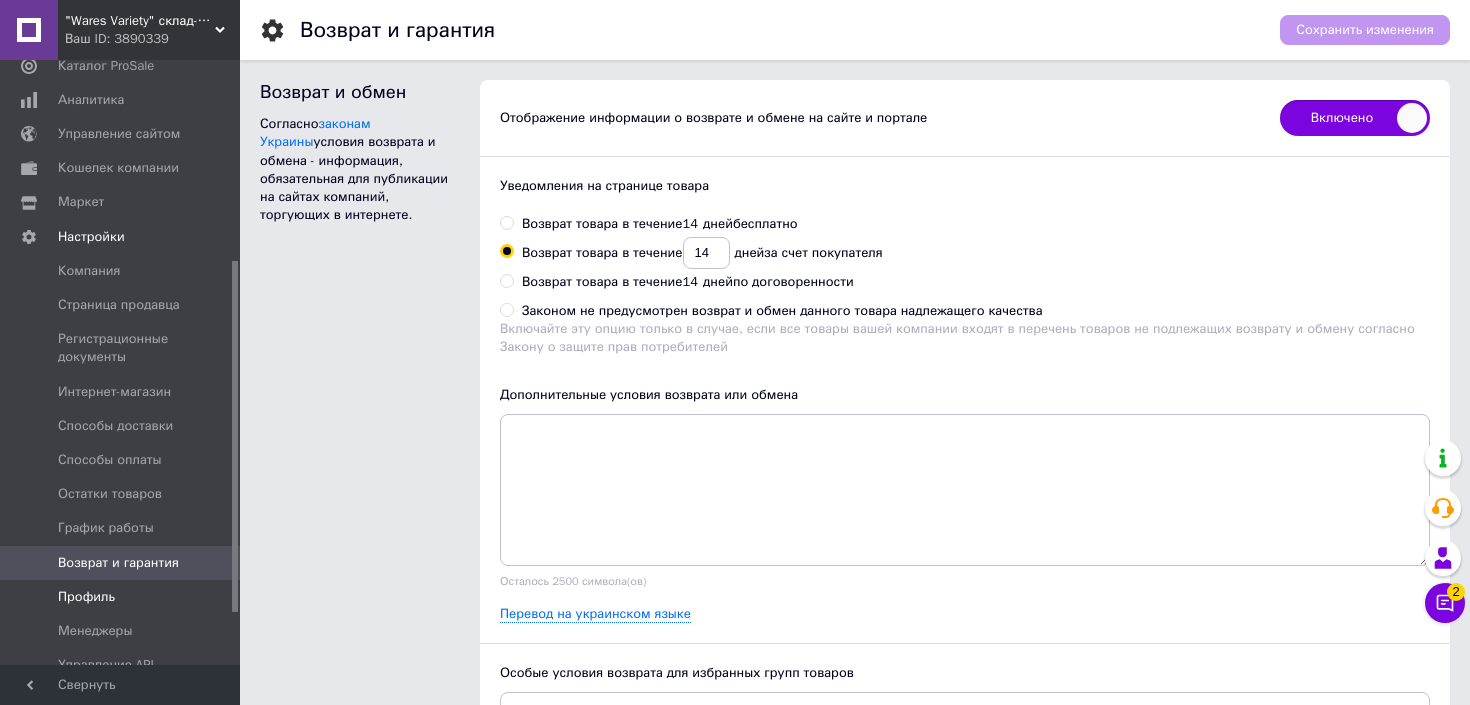 click on "Профиль" at bounding box center [86, 597] 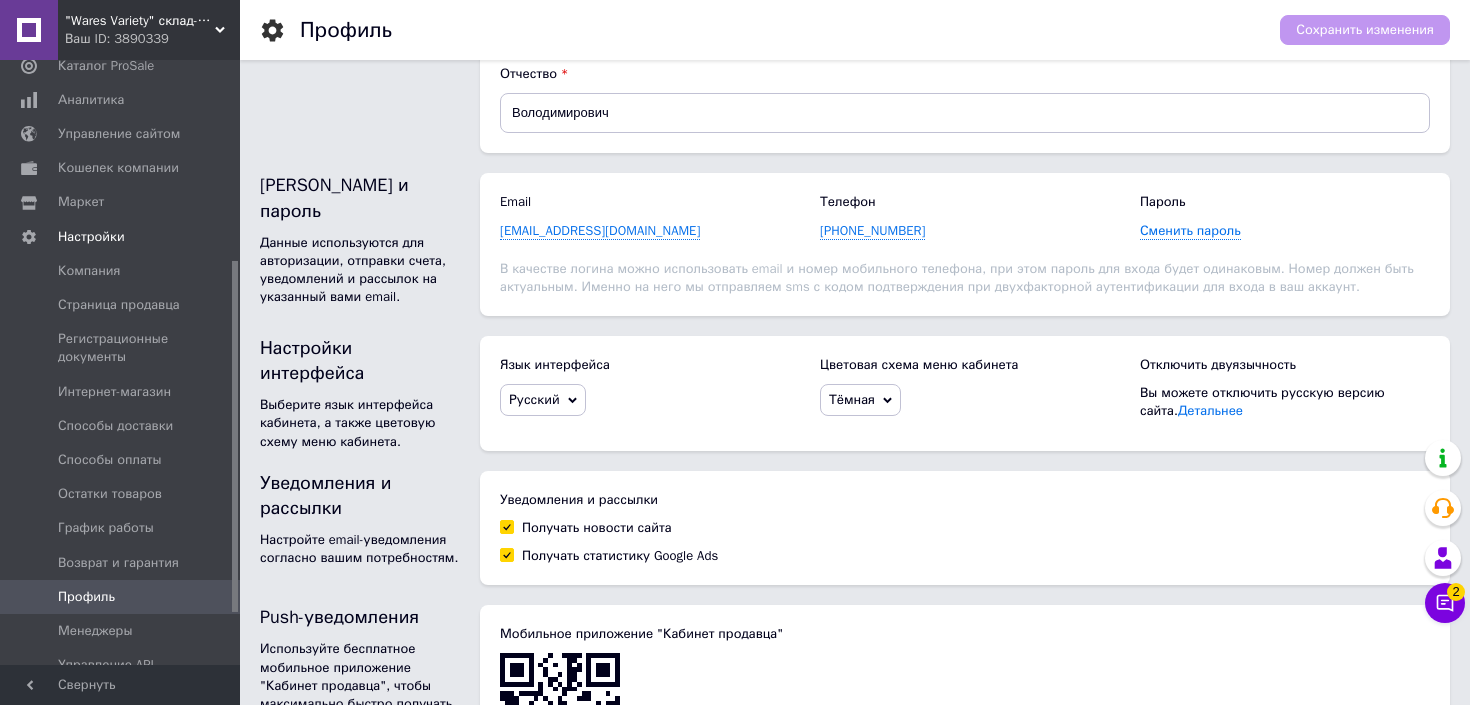 scroll, scrollTop: 0, scrollLeft: 0, axis: both 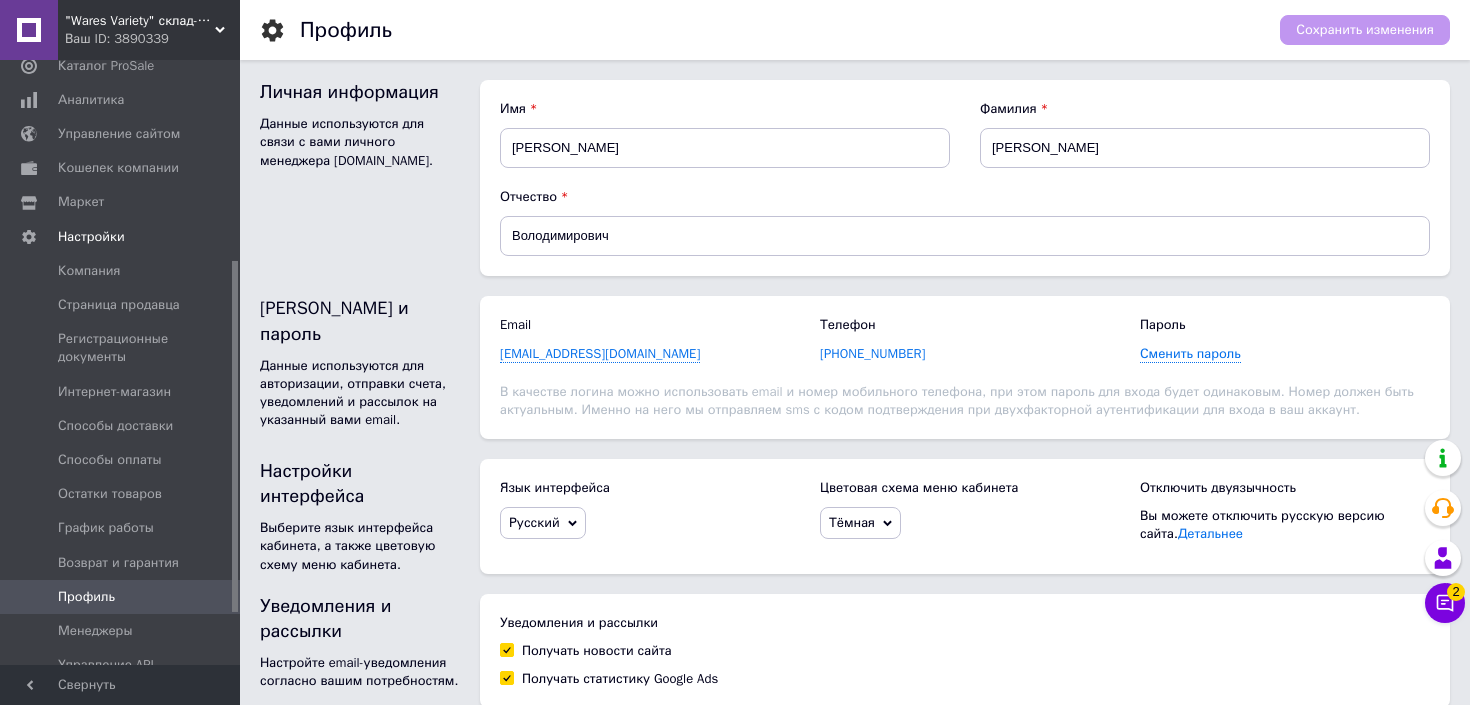 click on "[PHONE_NUMBER]" at bounding box center (872, 354) 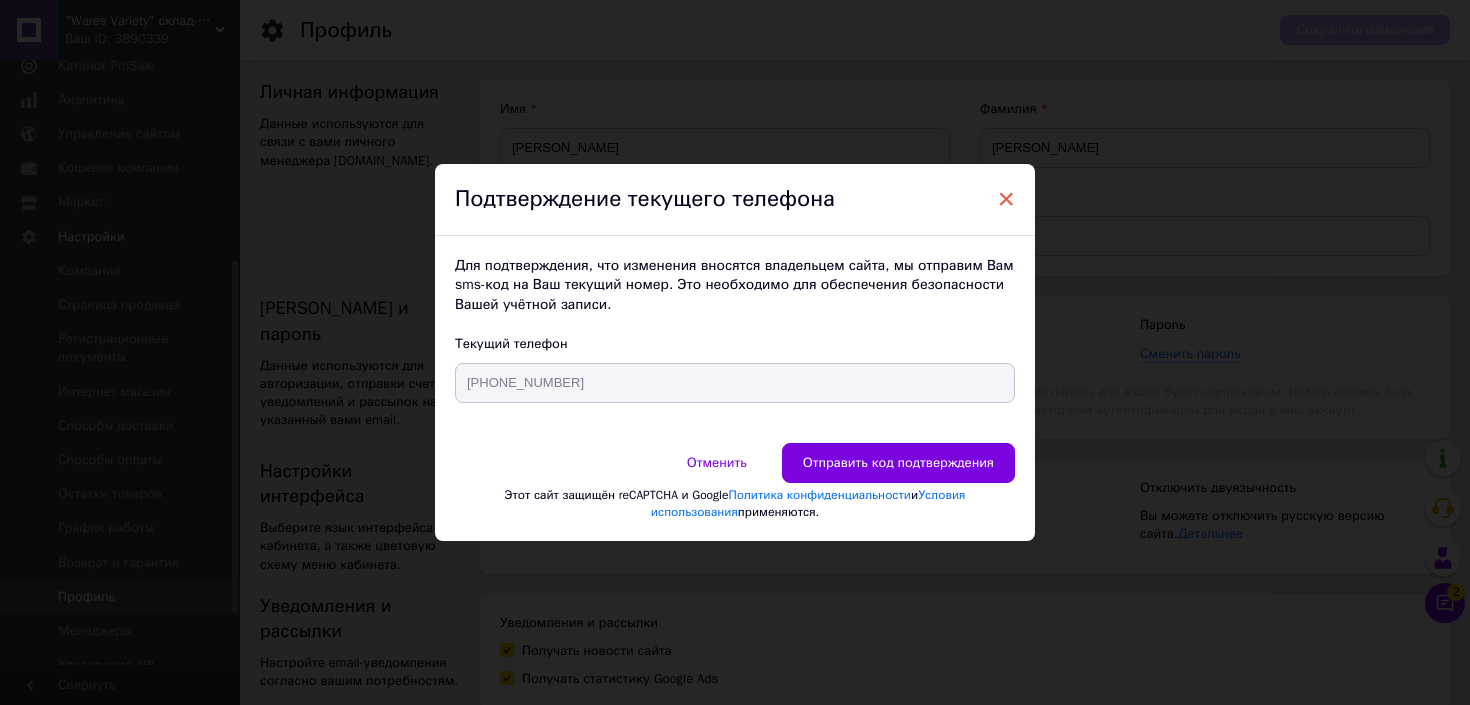 click on "×" at bounding box center [1006, 199] 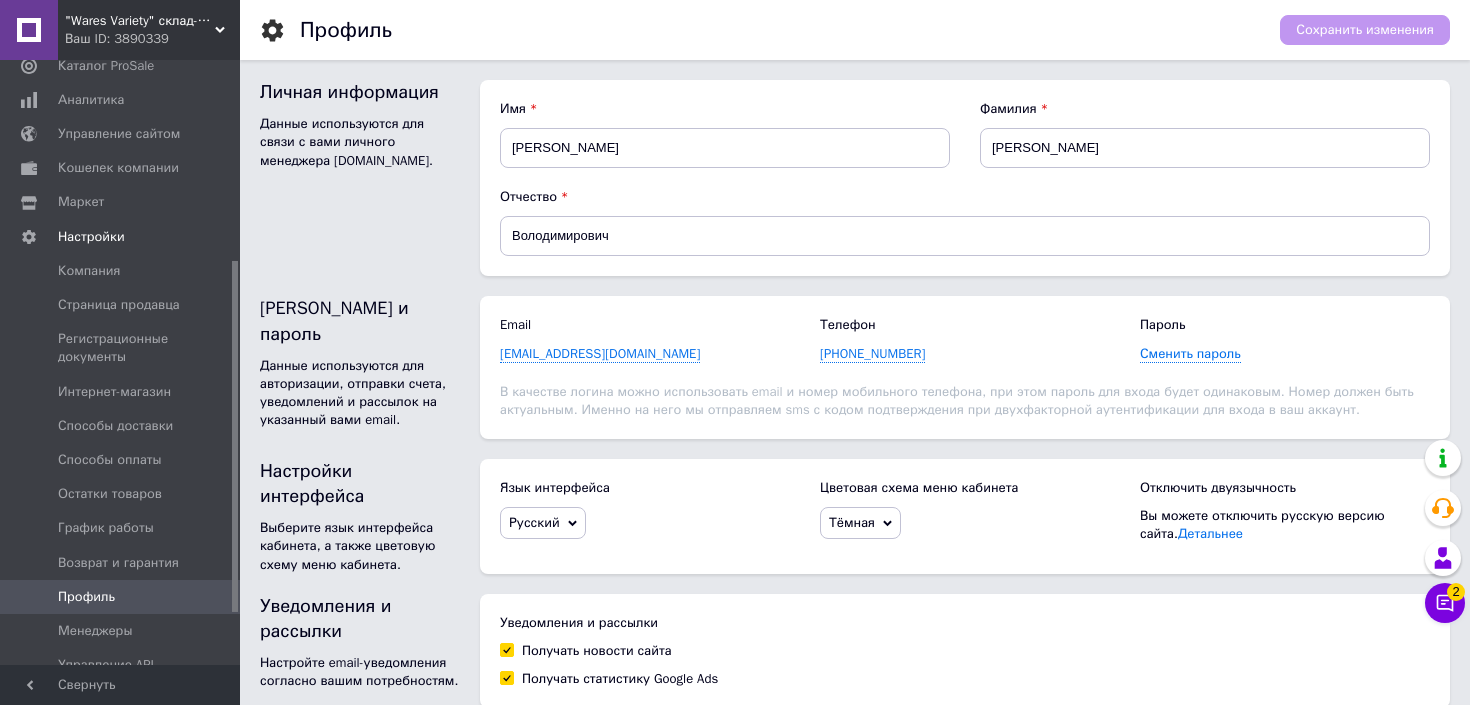 scroll, scrollTop: 36, scrollLeft: 0, axis: vertical 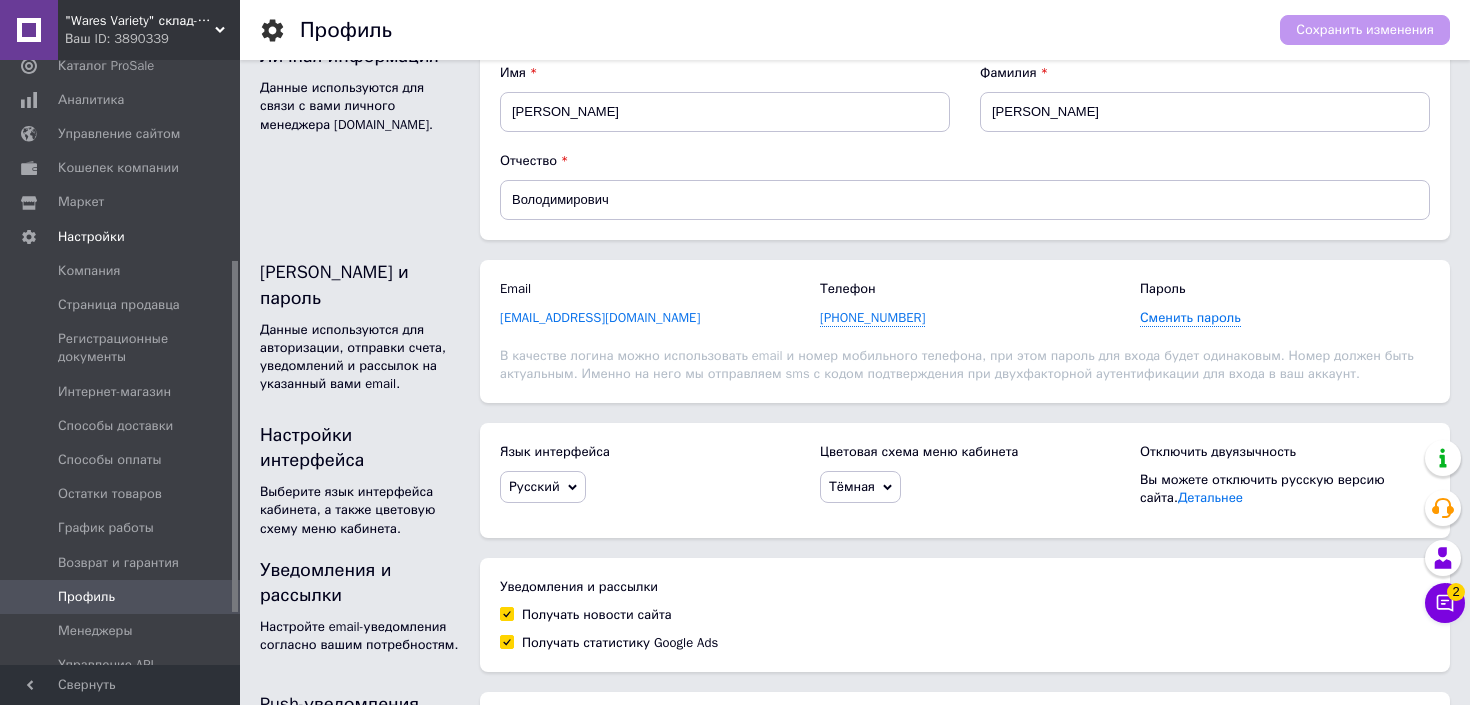 click on "[EMAIL_ADDRESS][DOMAIN_NAME]" at bounding box center [600, 318] 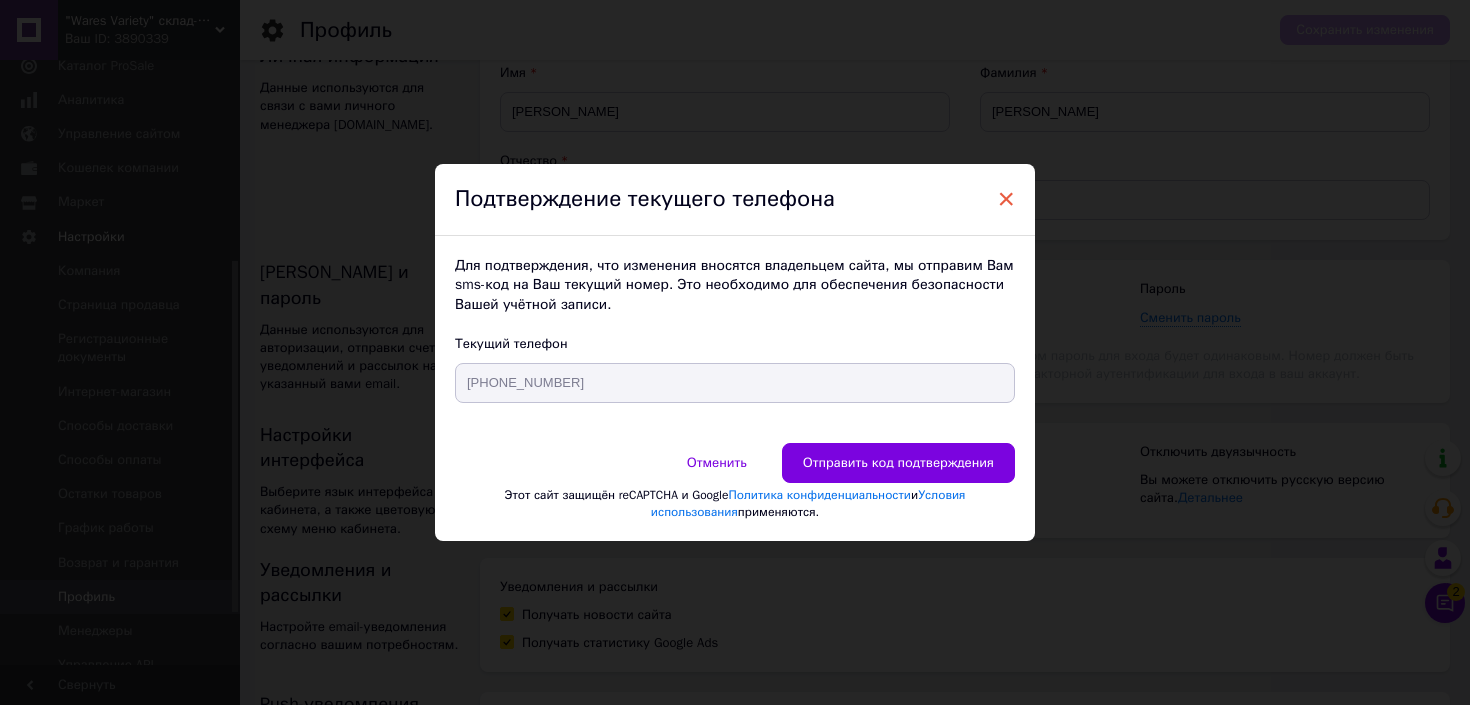click on "×" at bounding box center (1006, 199) 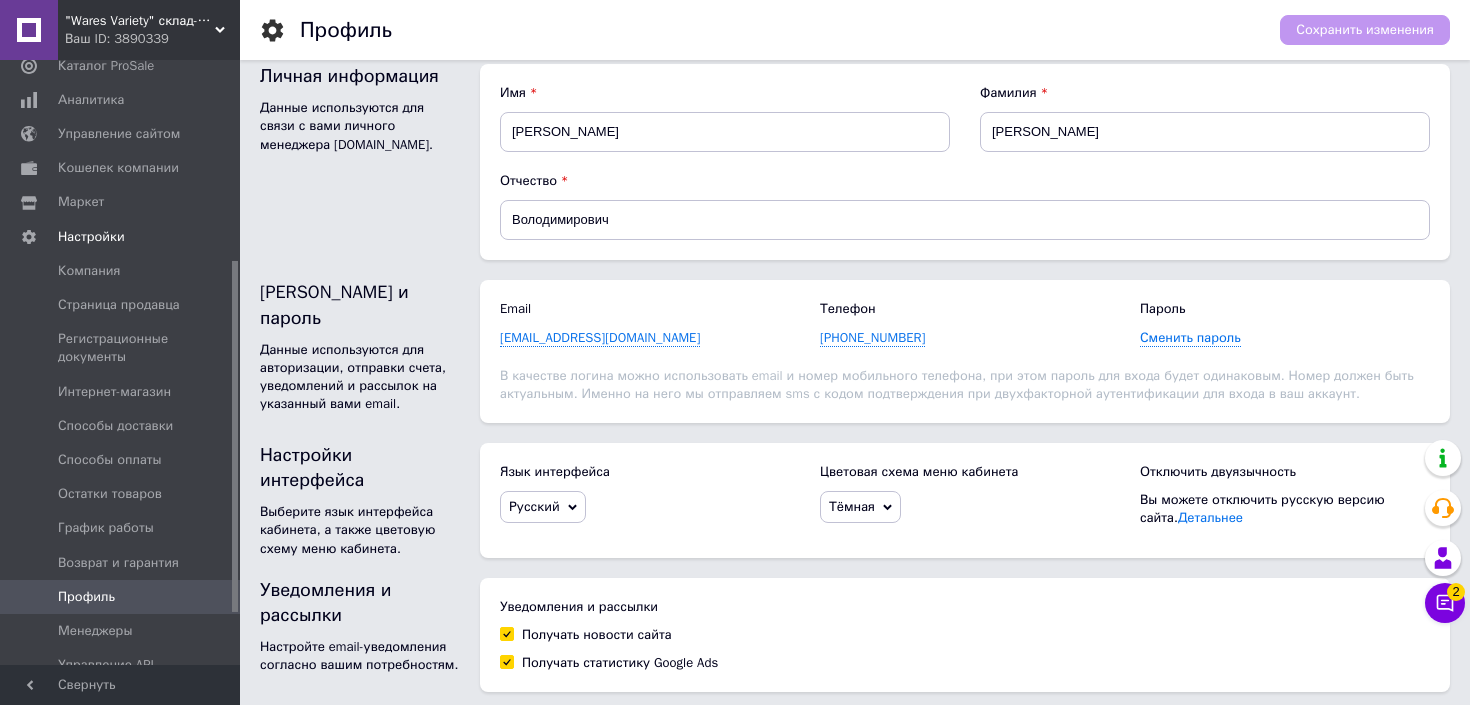 scroll, scrollTop: 0, scrollLeft: 0, axis: both 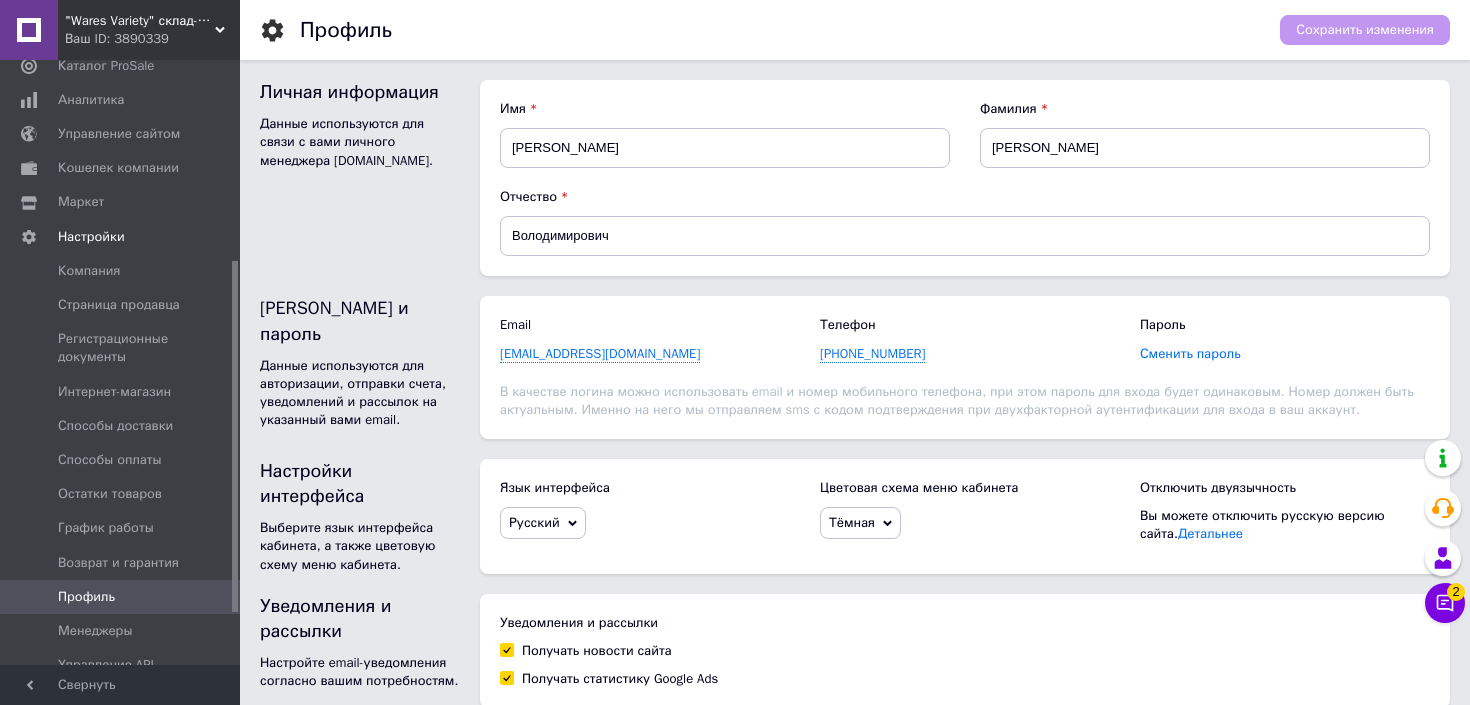 click on "Сменить пароль" at bounding box center (1190, 354) 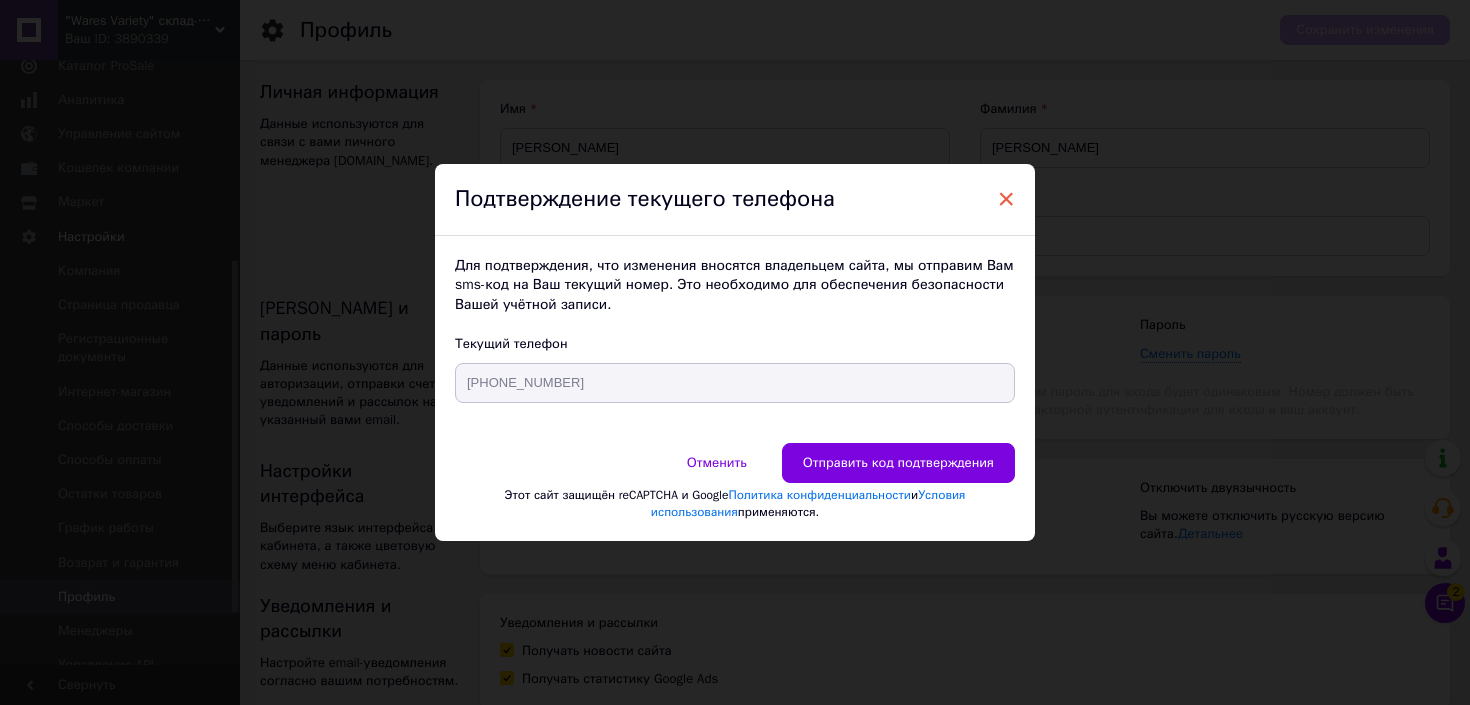 click on "×" at bounding box center [1006, 199] 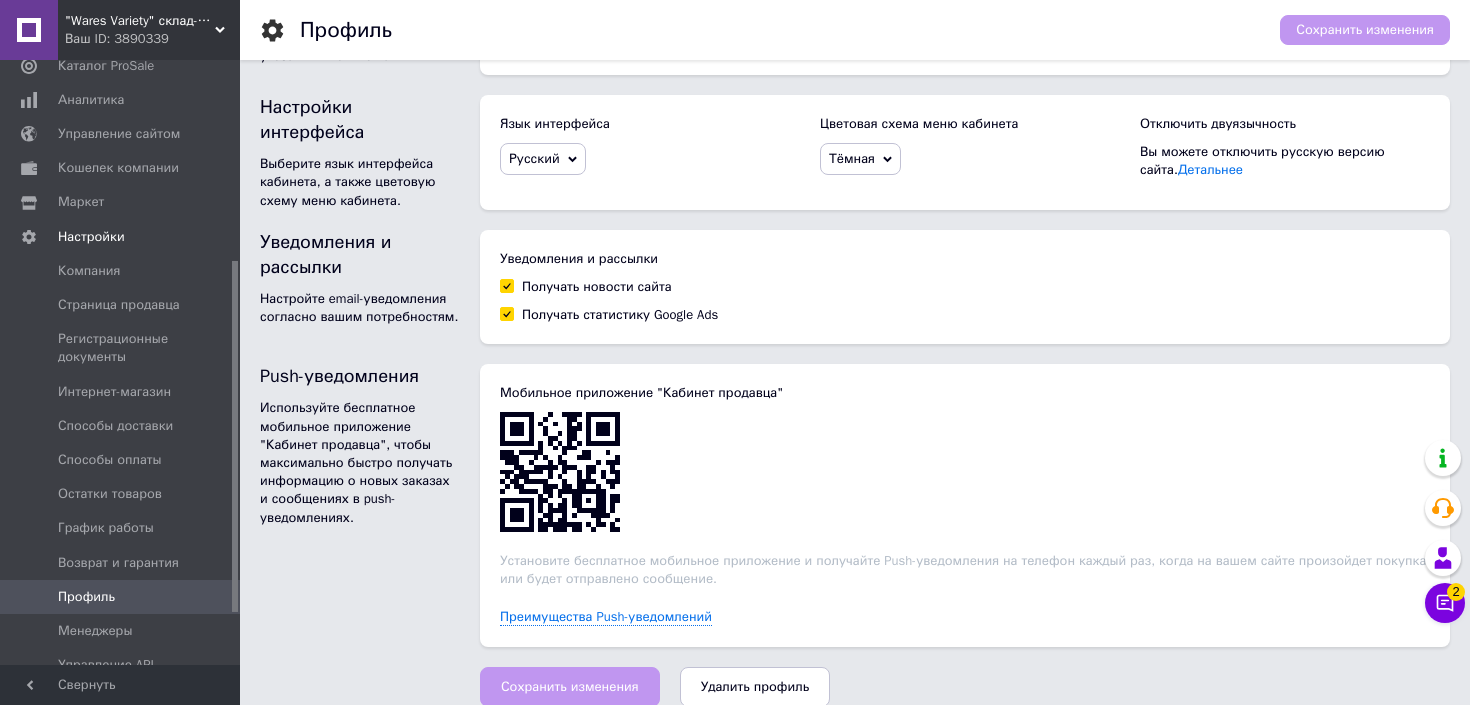 scroll, scrollTop: 0, scrollLeft: 0, axis: both 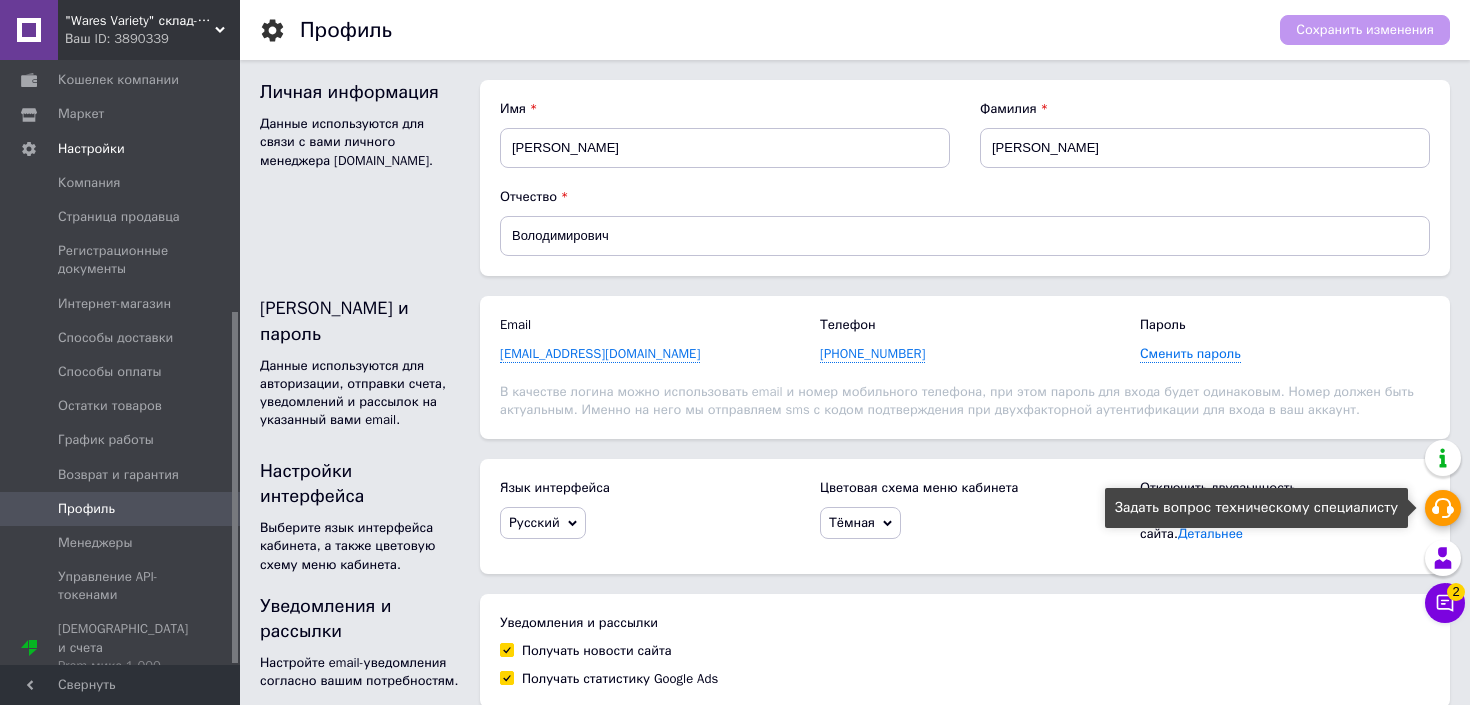 click 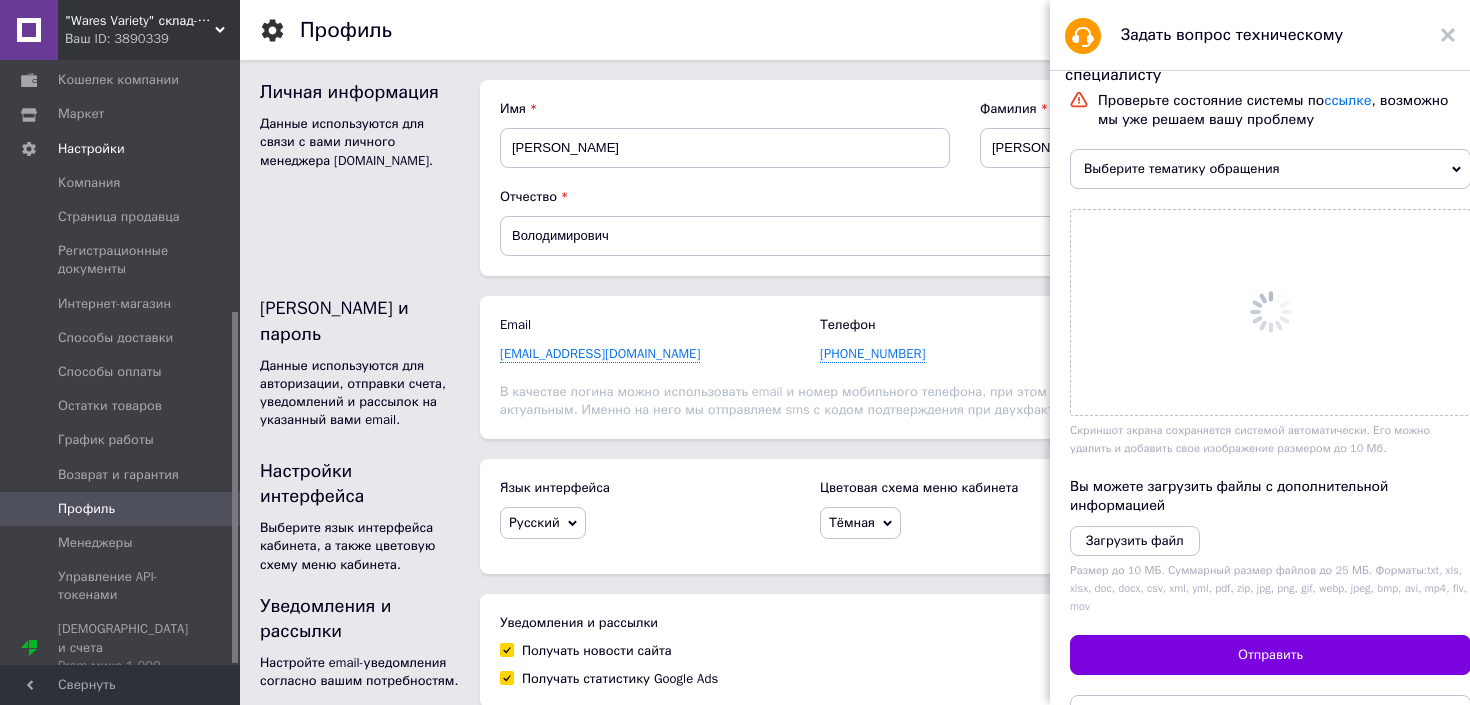 scroll, scrollTop: 0, scrollLeft: 0, axis: both 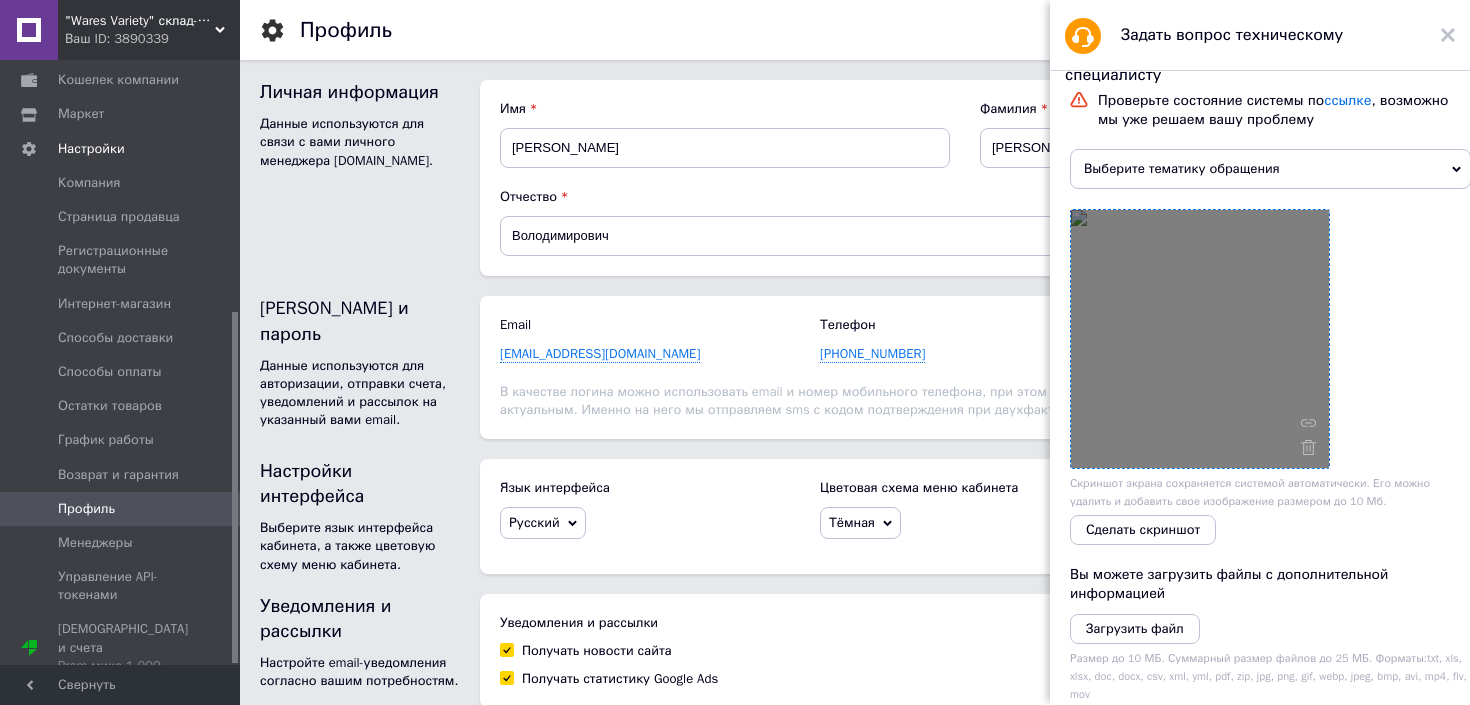 click 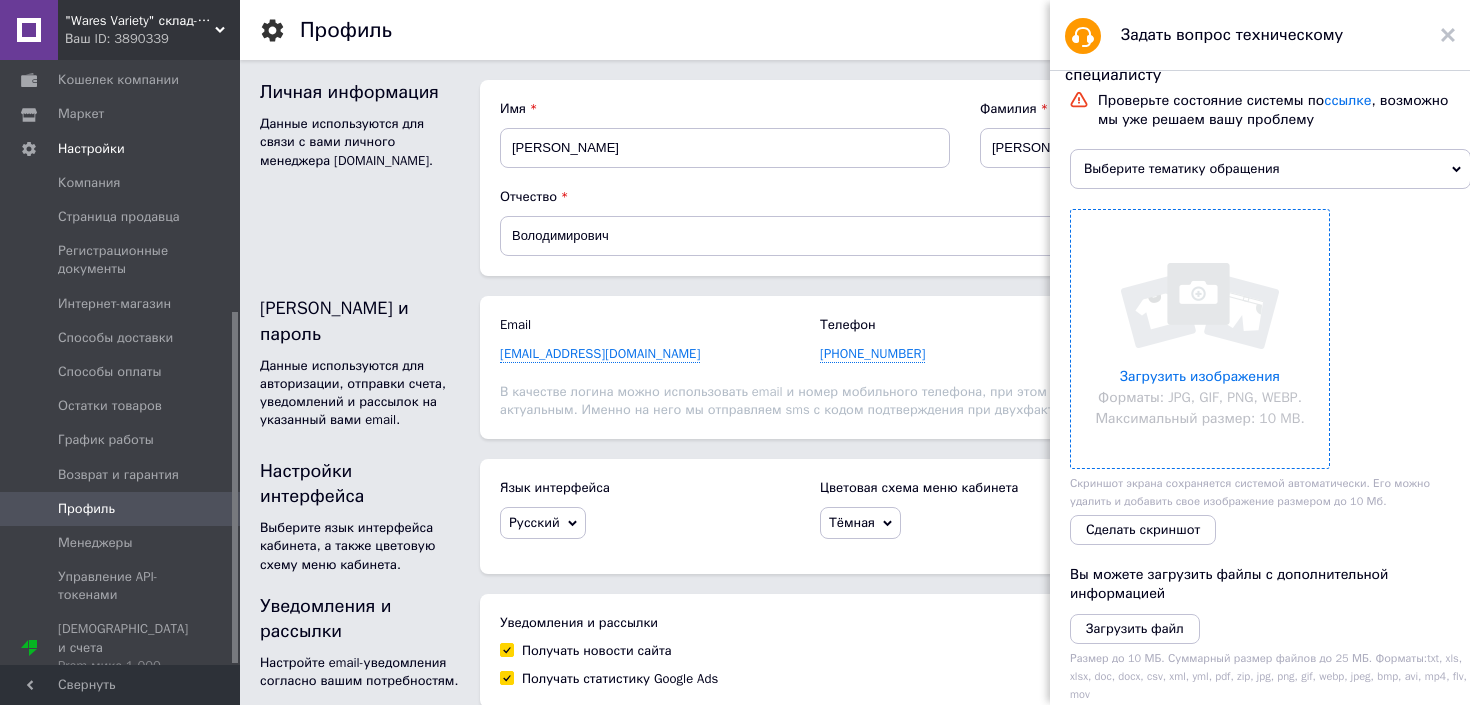 scroll, scrollTop: 185, scrollLeft: 0, axis: vertical 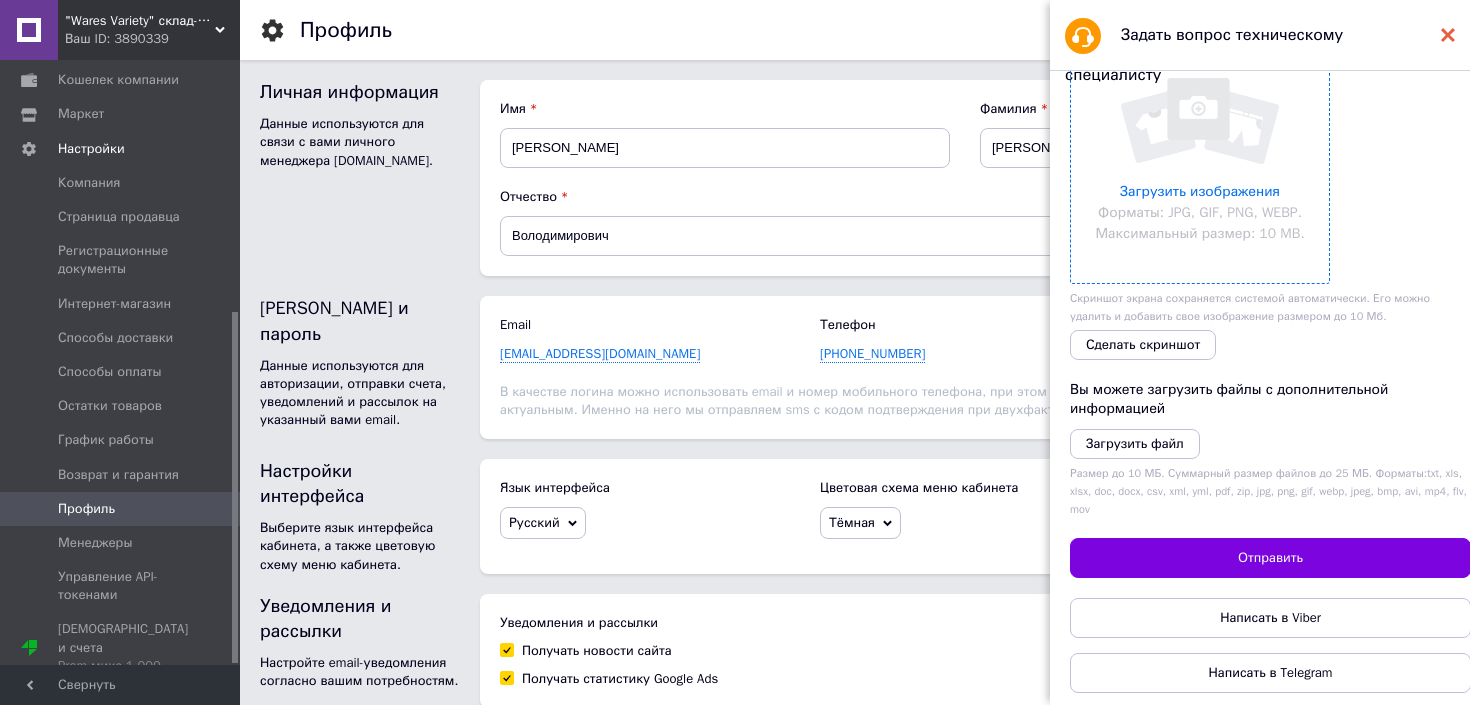 click at bounding box center (1448, 35) 